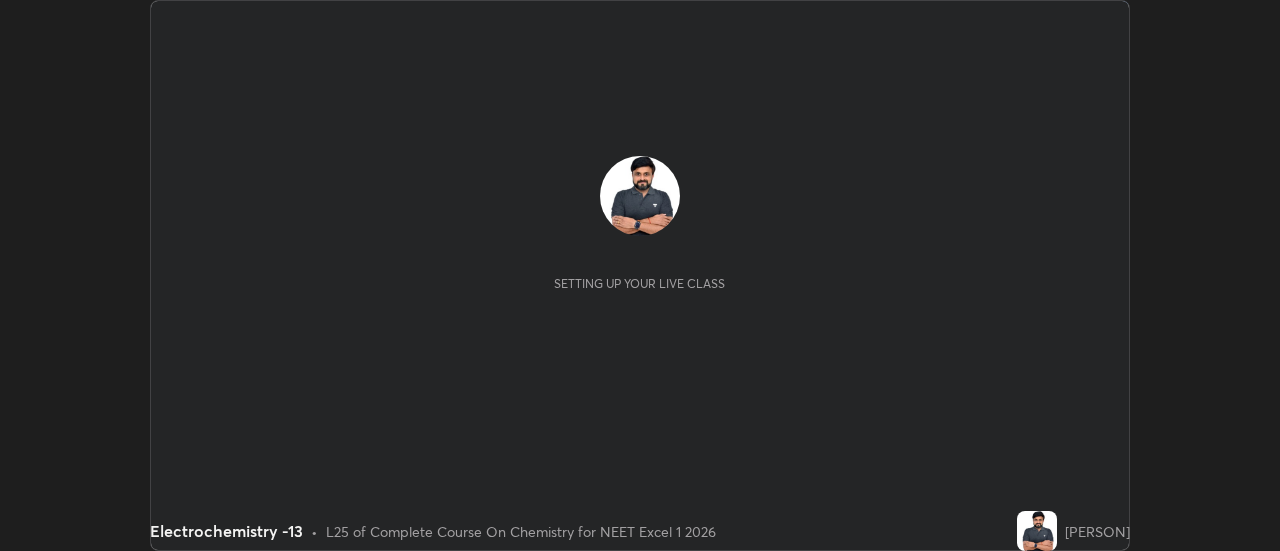 scroll, scrollTop: 0, scrollLeft: 0, axis: both 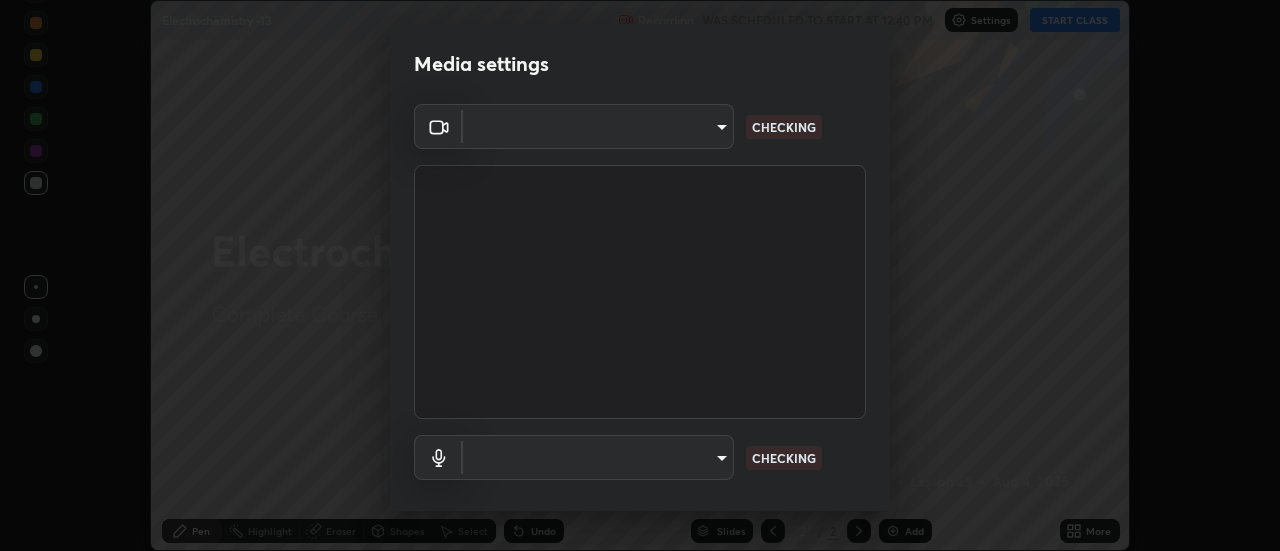 click on "Erase all Electrochemistry -13 Recording WAS SCHEDULED TO START AT  12:40 PM Settings START CLASS Setting up your live class Electrochemistry -13 • L25 of Complete Course On Chemistry for NEET Excel 1 2026 [PERSON] Pen Highlight Eraser Shapes Select Undo Slides 2 / 2 Add More No doubts shared Encourage your learners to ask a doubt for better clarity Report an issue Reason for reporting Buffering Chat not working Audio - Video sync issue Educator video quality low ​ Attach an image Report Media settings ​ CHECKING ​ CHECKING 1 / 5 Next" at bounding box center [640, 275] 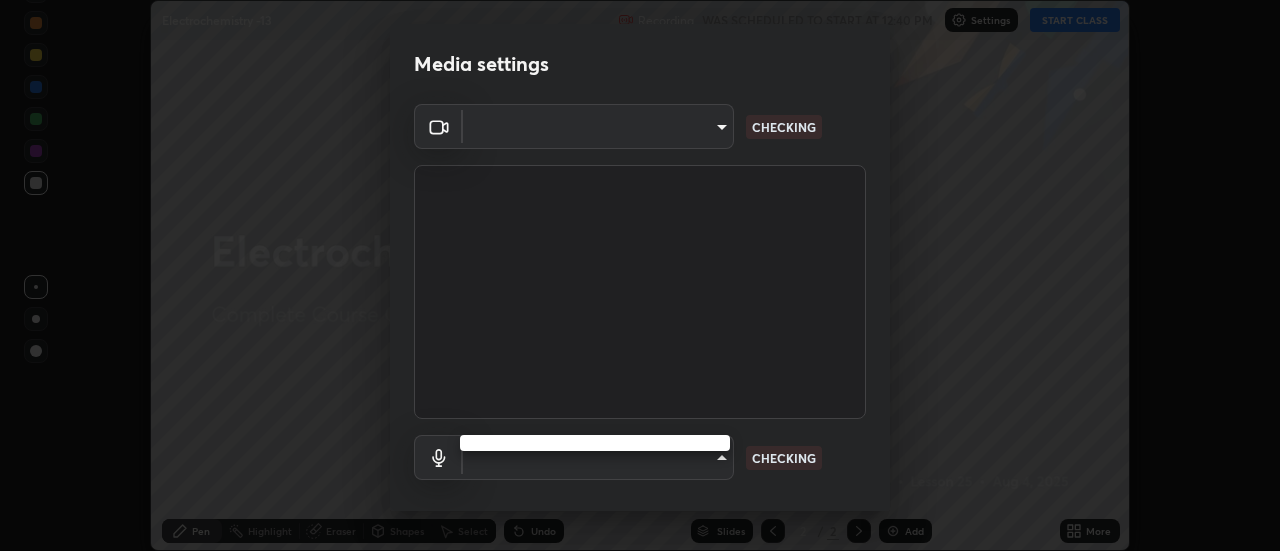 type on "dff715f2b8103cd99efd98edb1208d423aa6cea85c5a492e25875cbf54650d32" 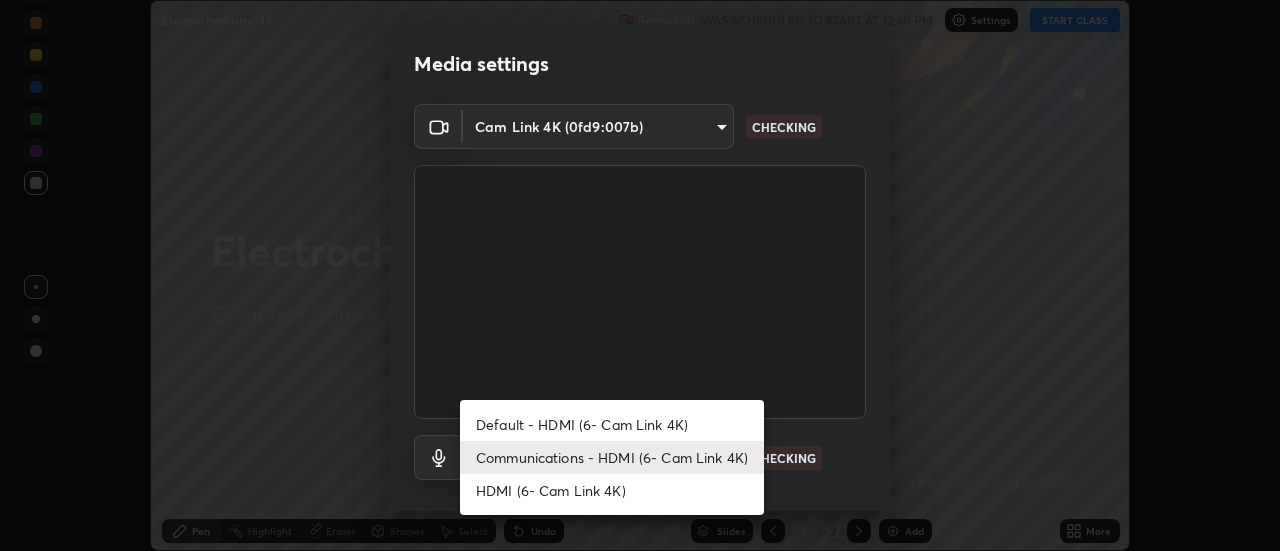 click on "Communications - HDMI (6- Cam Link 4K)" at bounding box center [612, 457] 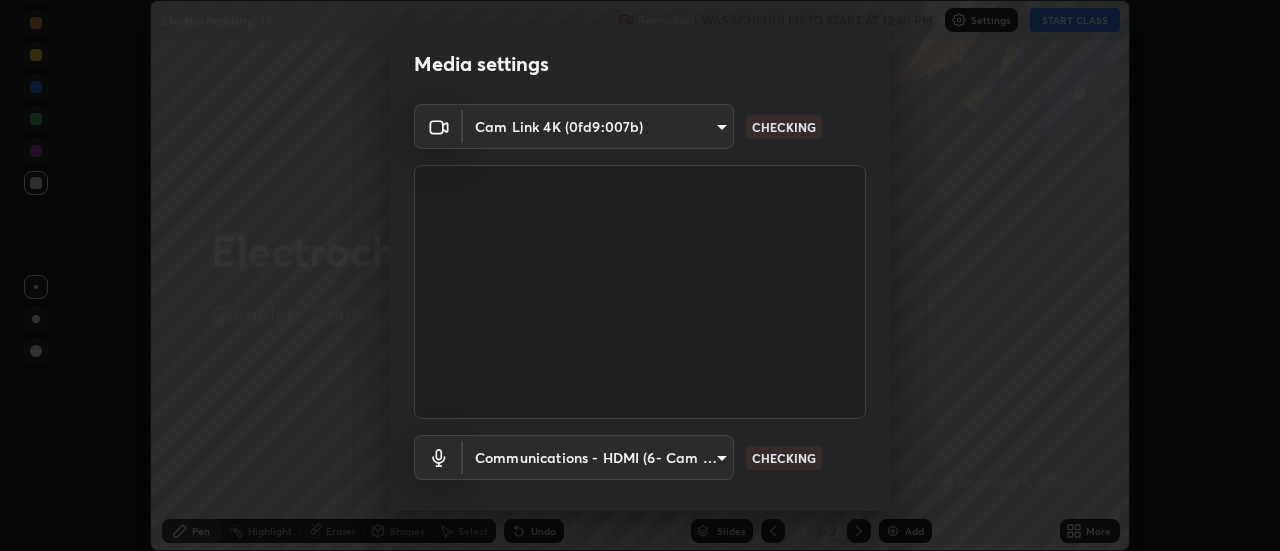 click on "Erase all Electrochemistry -13 Recording WAS SCHEDULED TO START AT  12:40 PM Settings START CLASS Setting up your live class Electrochemistry -13 • L25 of Complete Course On Chemistry for NEET Excel 1 2026 [PERSON] Pen Highlight Eraser Shapes Select Undo Slides 2 / 2 Add More No doubts shared Encourage your learners to ask a doubt for better clarity Report an issue Reason for reporting Buffering Chat not working Audio - Video sync issue Educator video quality low ​ Attach an image Report Media settings Cam Link 4K (0fd9:007b) dff715f2b8103cd99efd98edb1208d423aa6cea85c5a492e25875cbf54650d32 CHECKING Communications - HDMI (6- Cam Link 4K) communications CHECKING 1 / 5 Next Default - HDMI (6- Cam Link 4K) Communications - HDMI (6- Cam Link 4K) HDMI (6- Cam Link 4K)" at bounding box center [640, 275] 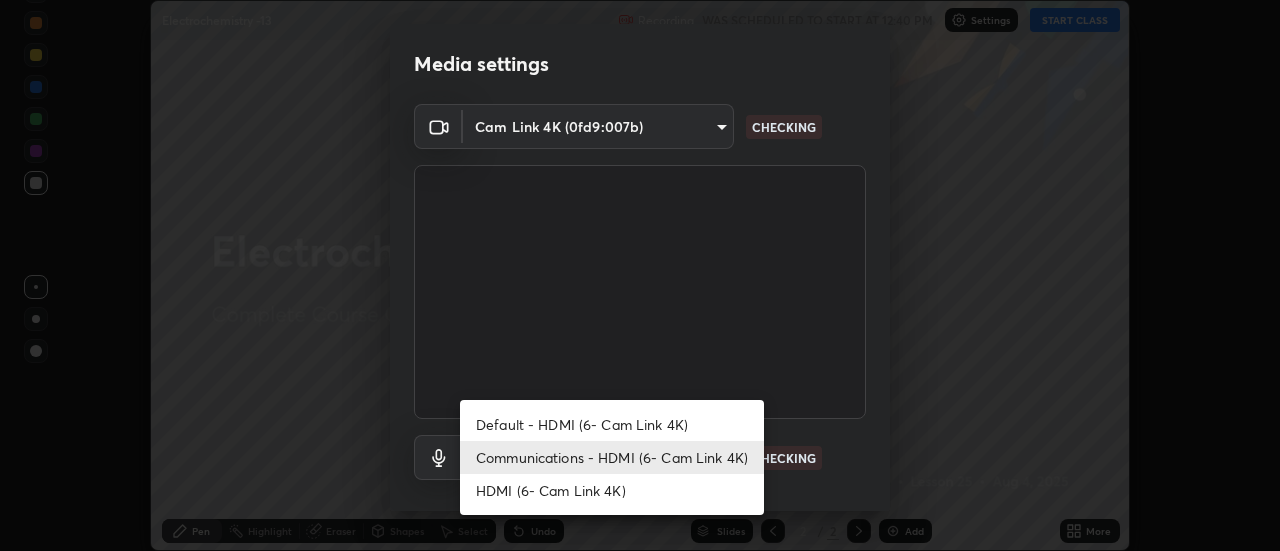 click on "Default - HDMI (6- Cam Link 4K)" at bounding box center (612, 424) 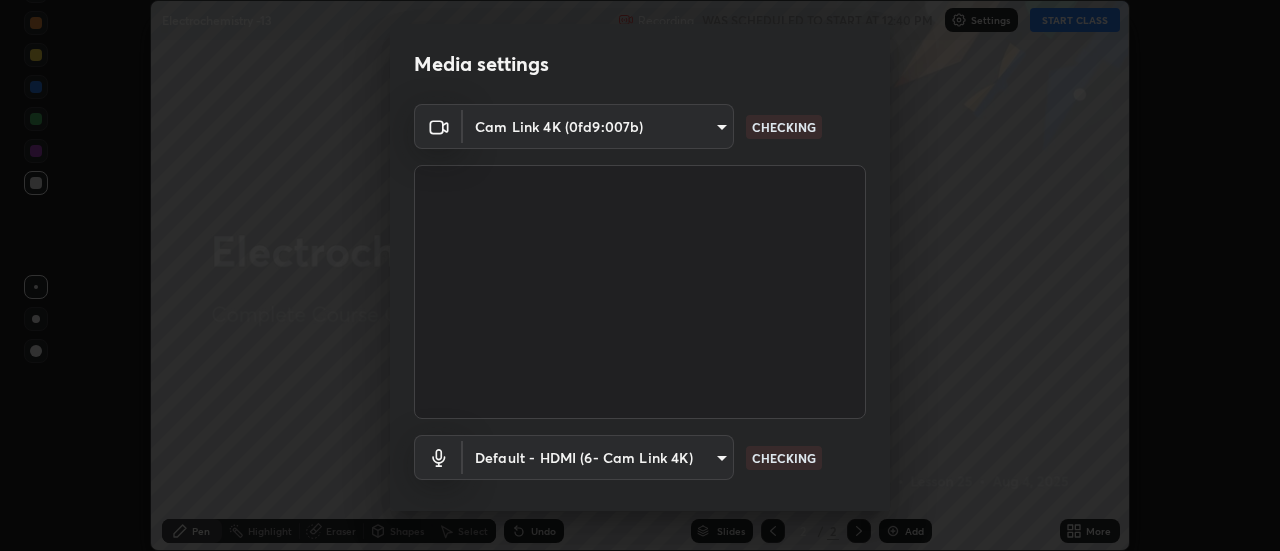 scroll, scrollTop: 105, scrollLeft: 0, axis: vertical 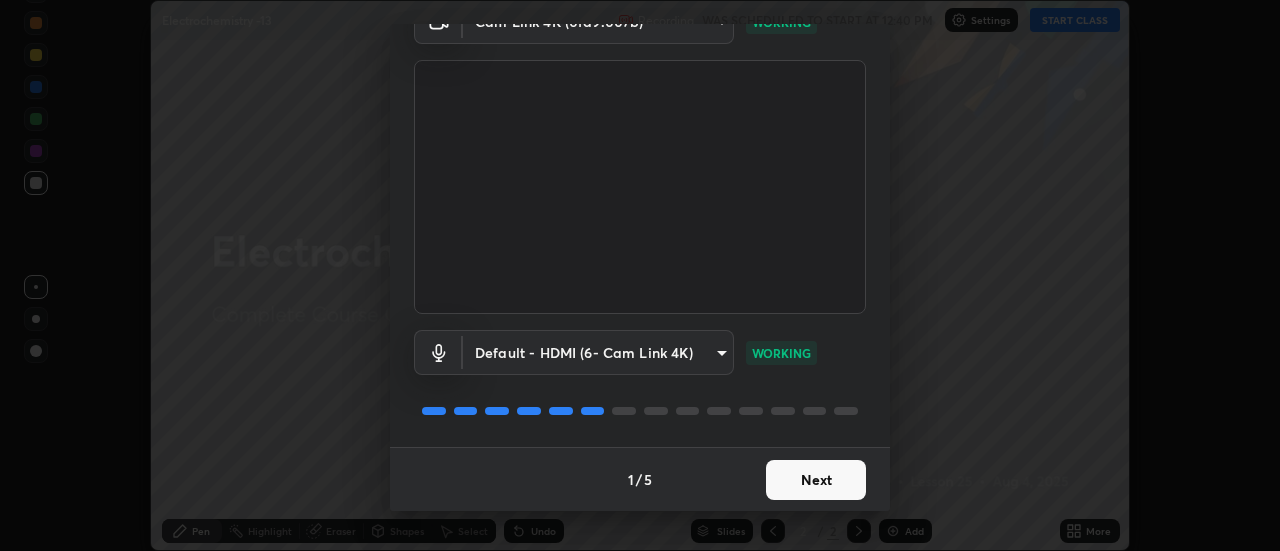 click on "Next" at bounding box center [816, 480] 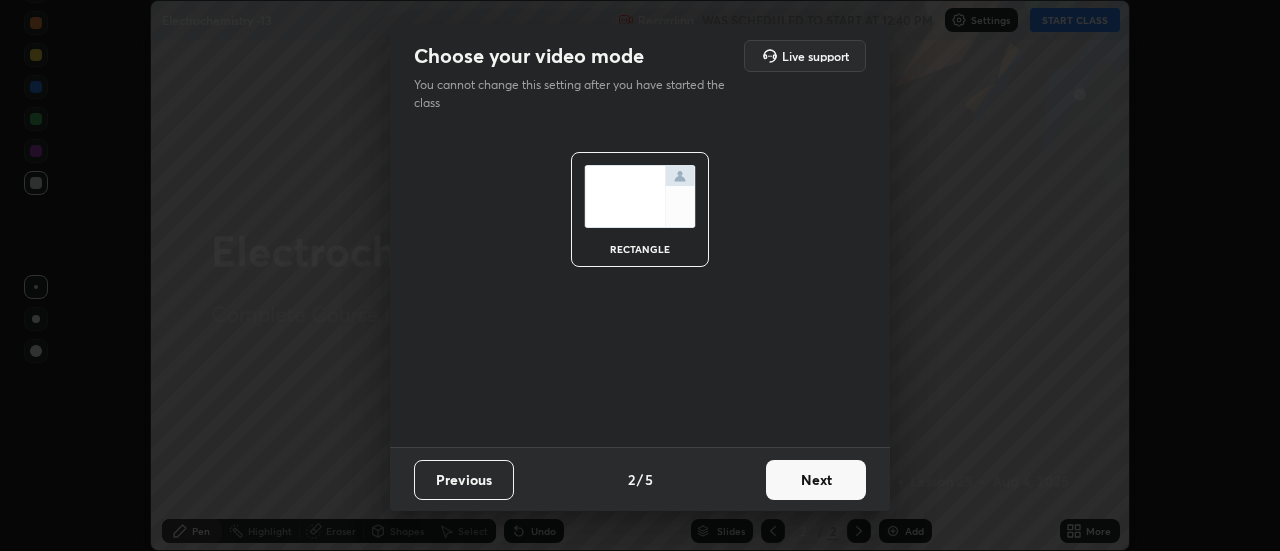 scroll, scrollTop: 0, scrollLeft: 0, axis: both 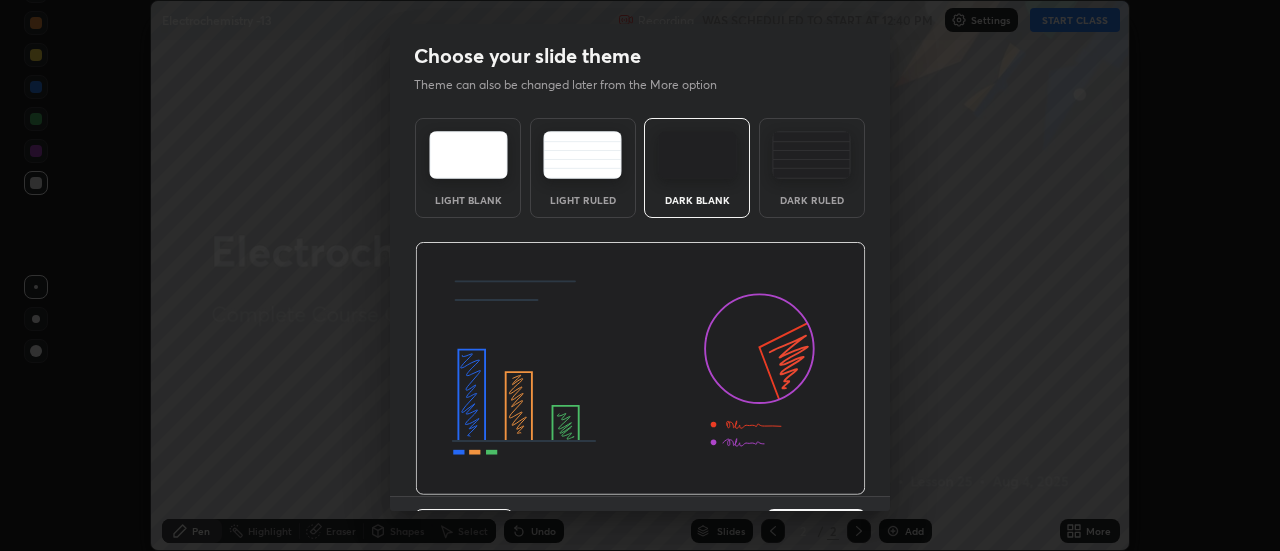 click at bounding box center [640, 369] 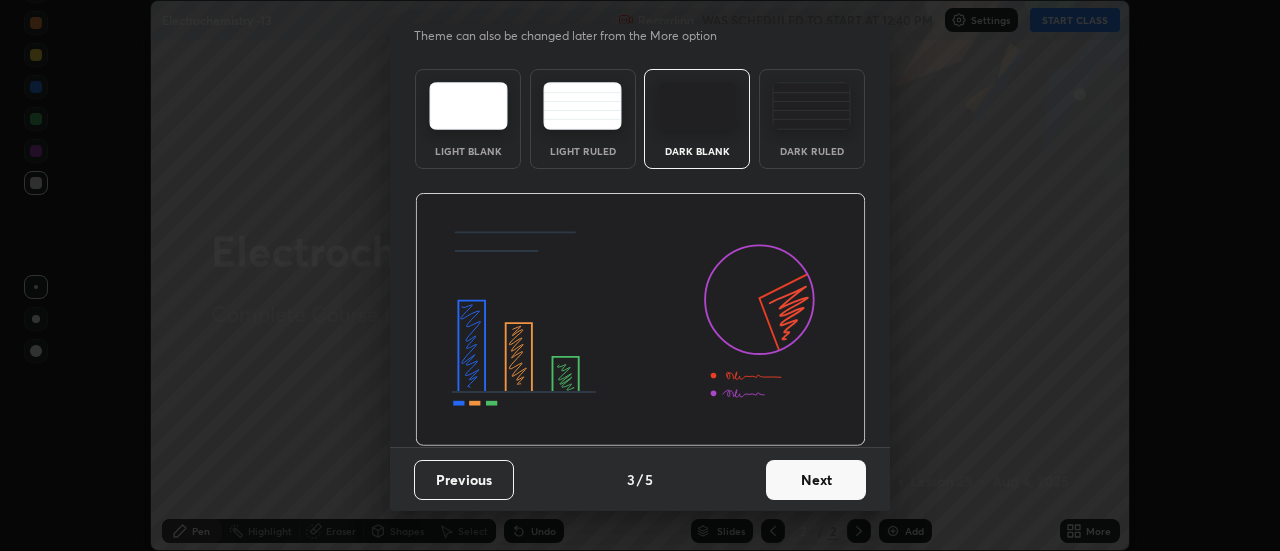 click on "Next" at bounding box center (816, 480) 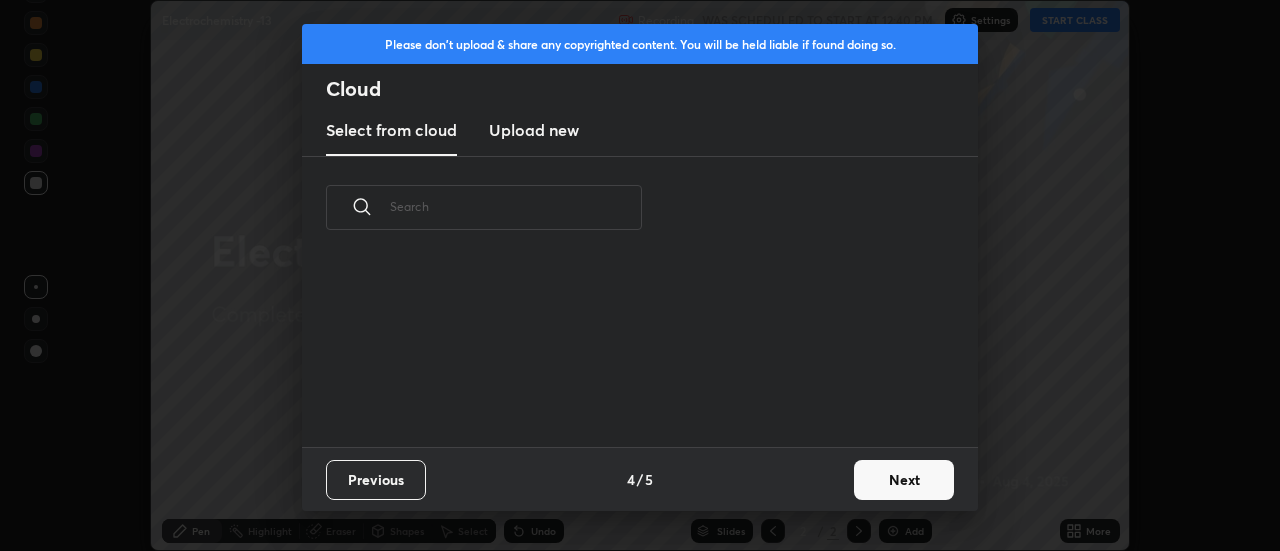 scroll, scrollTop: 0, scrollLeft: 0, axis: both 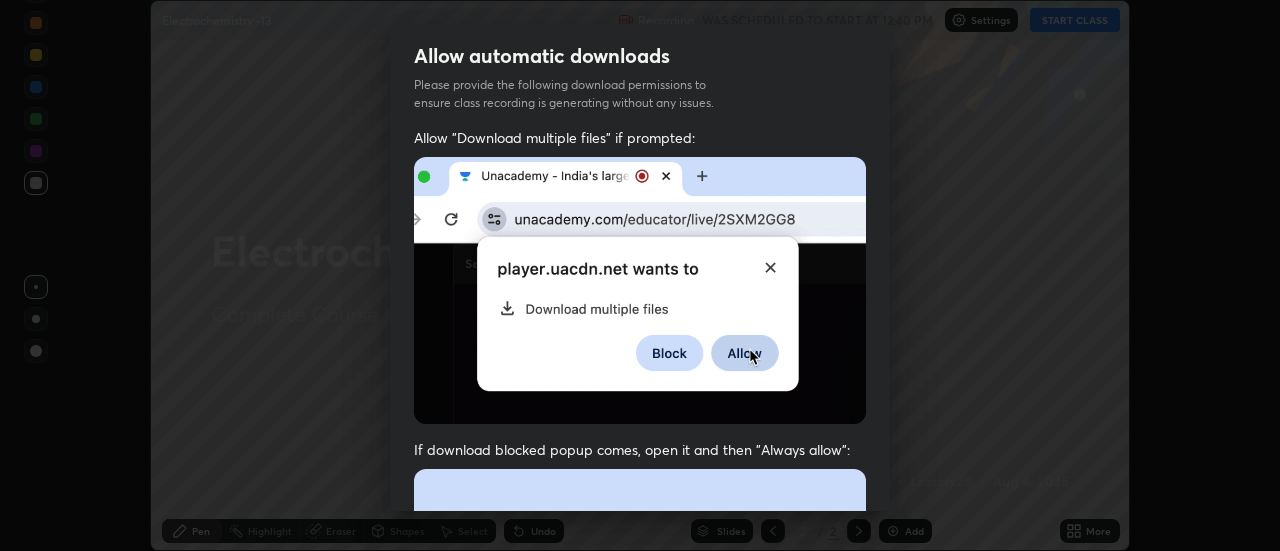 click on "Allow automatic downloads Please provide the following download permissions to ensure class recording is generating without any issues. Allow "Download multiple files" if prompted: If download blocked popup comes, open it and then "Always allow": I agree that if I don't provide required permissions, class recording will not be generated Previous 5 / 5 Done" at bounding box center [640, 275] 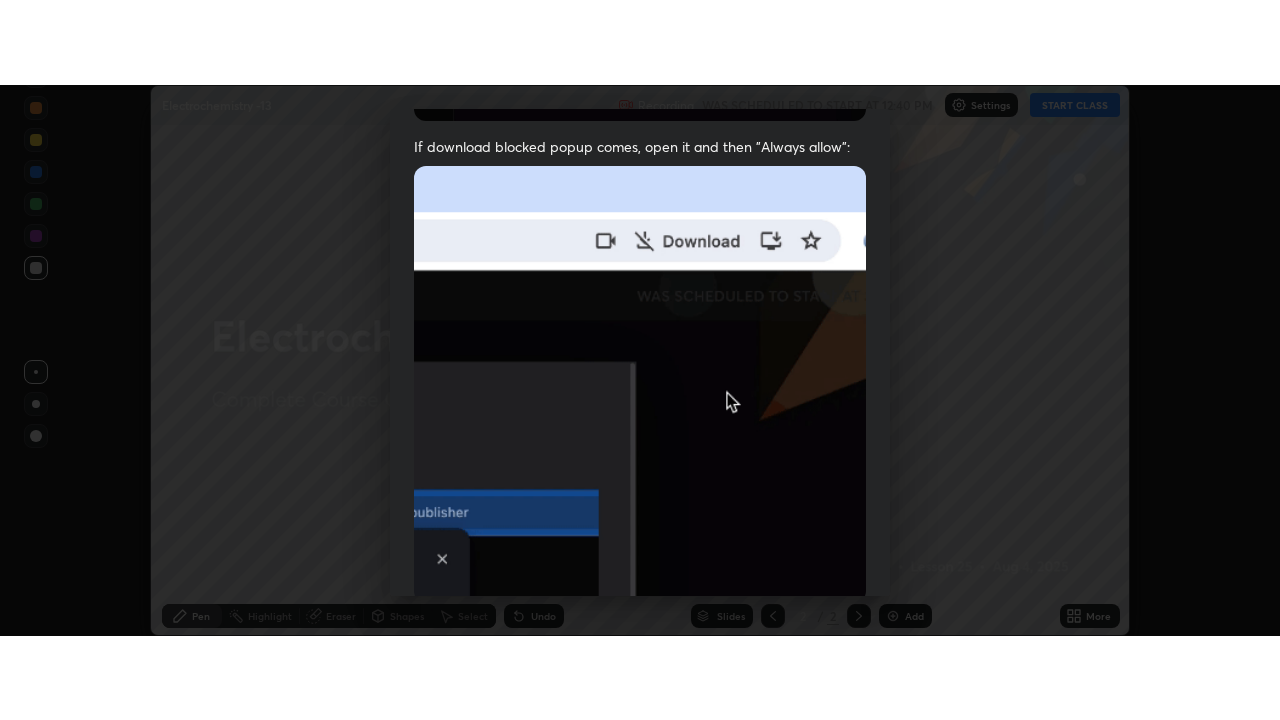 scroll, scrollTop: 513, scrollLeft: 0, axis: vertical 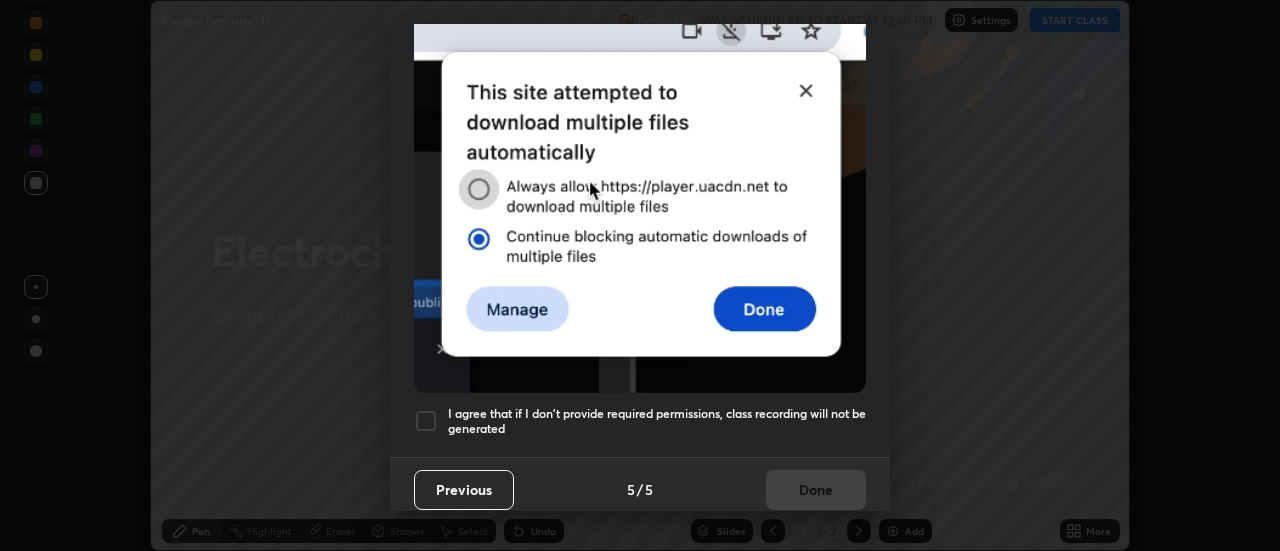 click at bounding box center (426, 421) 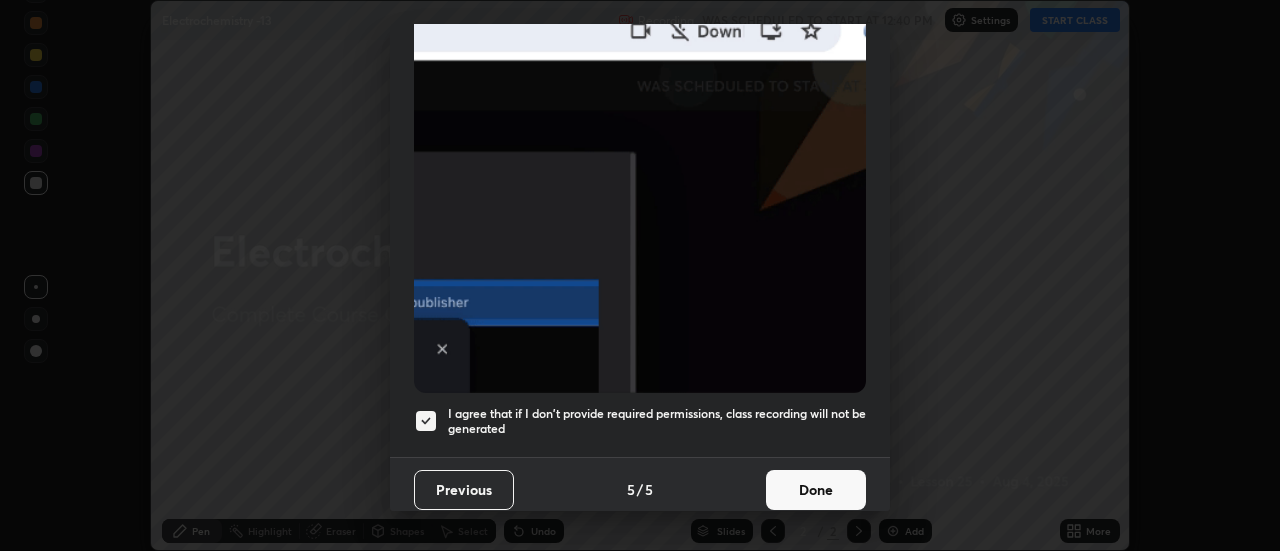 click on "Done" at bounding box center [816, 490] 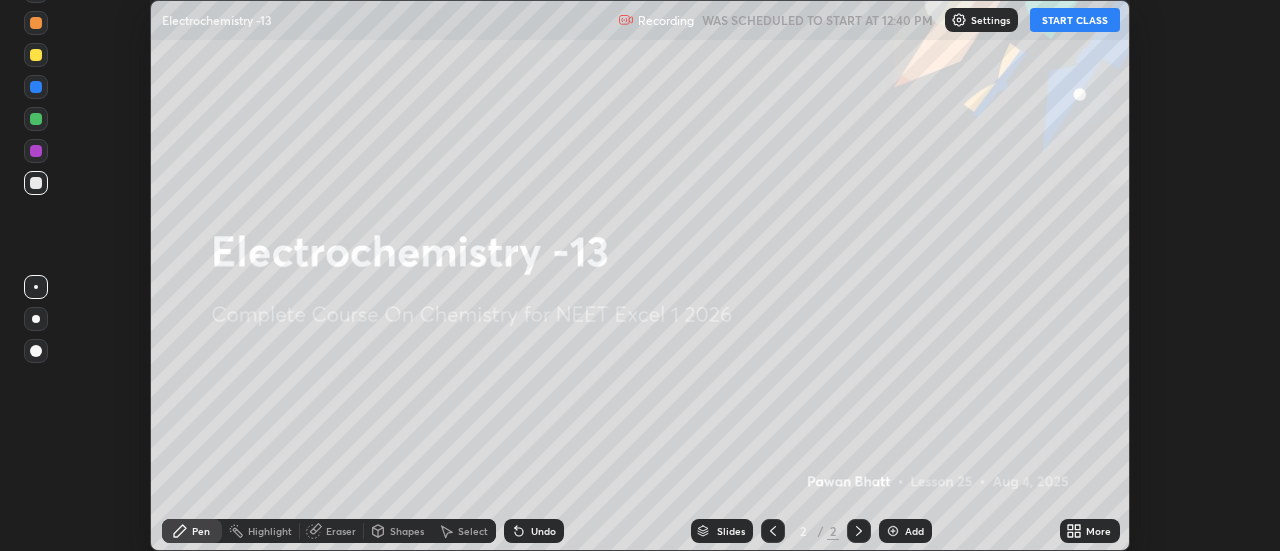 click on "START CLASS" at bounding box center [1075, 20] 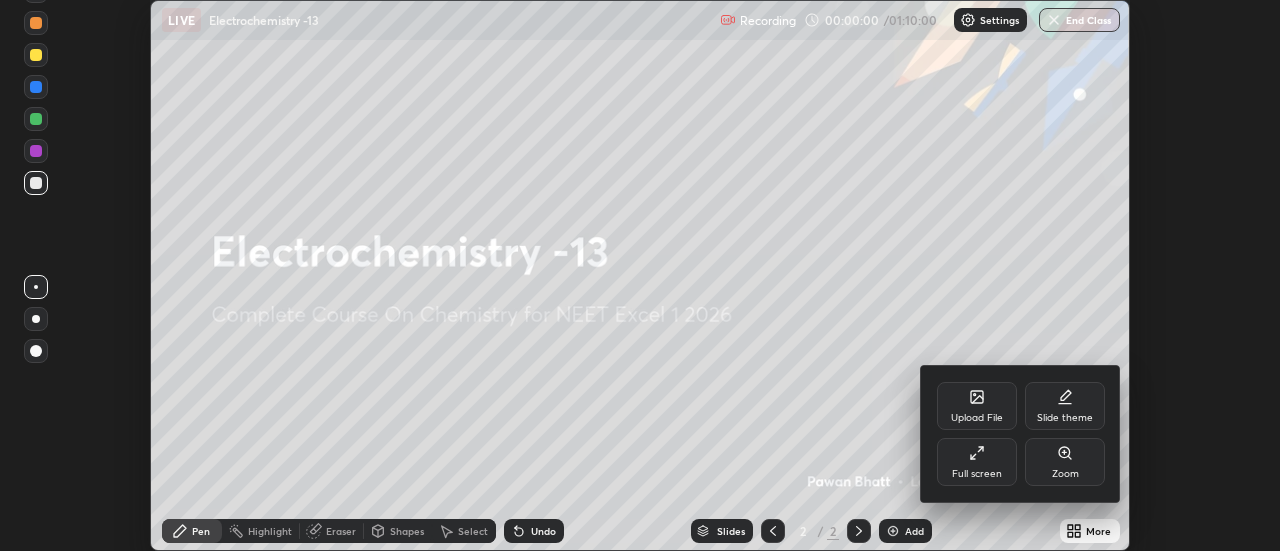 click 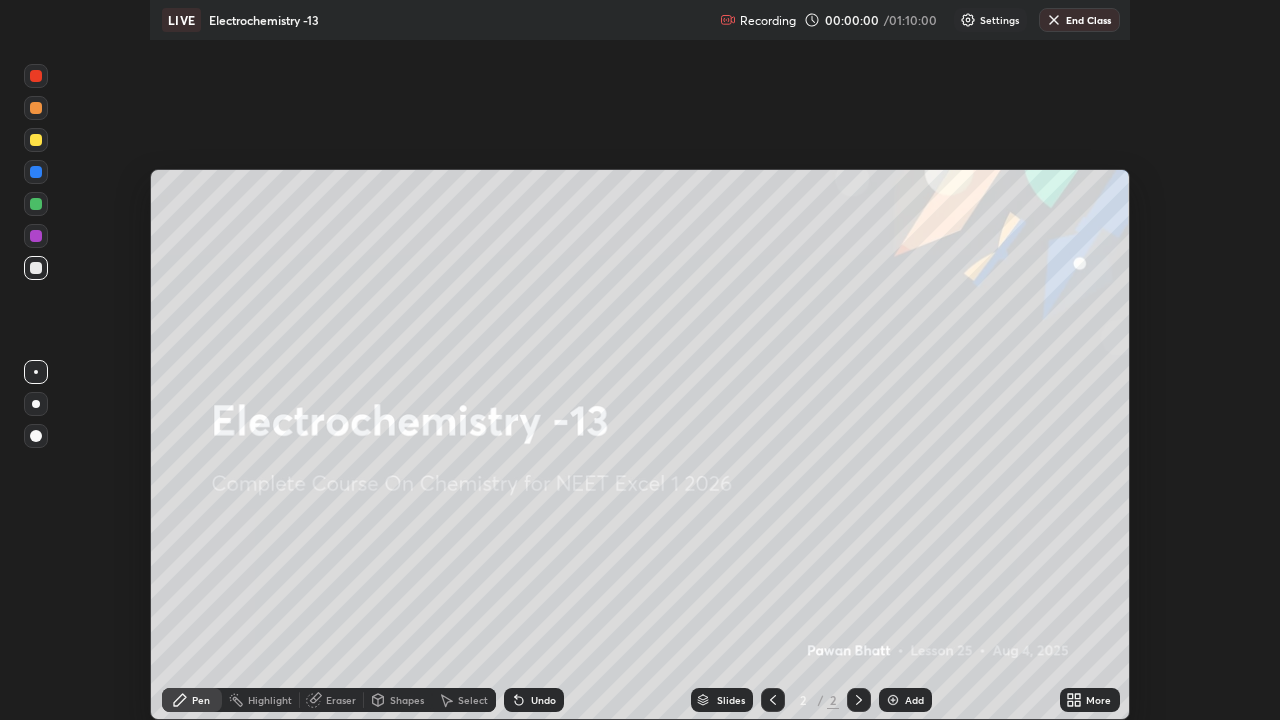 scroll, scrollTop: 99280, scrollLeft: 98720, axis: both 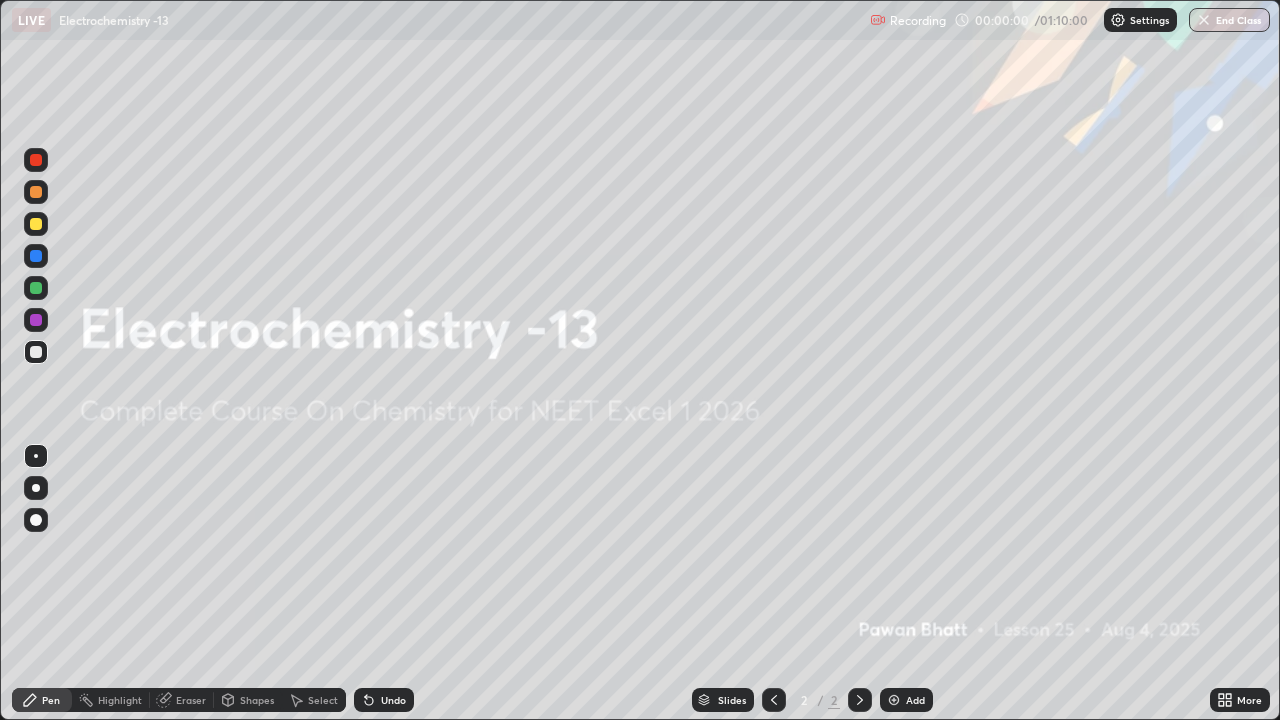 click on "Add" at bounding box center (906, 700) 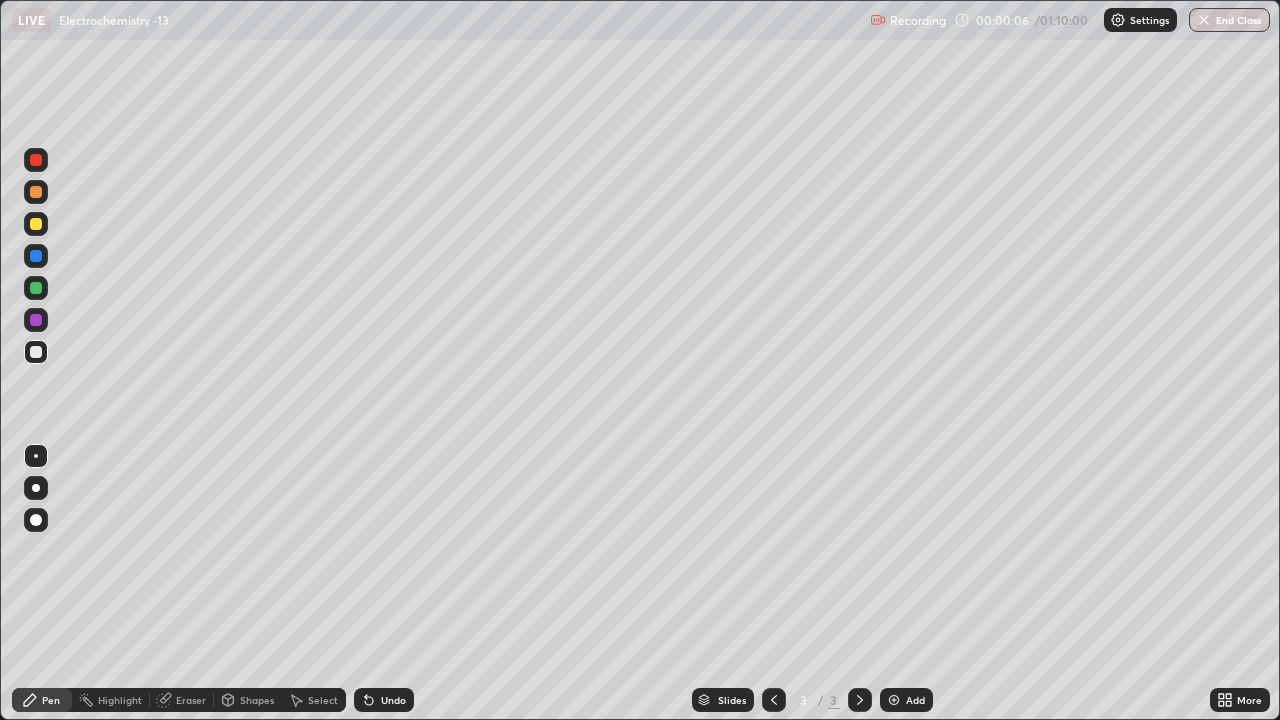 click at bounding box center [36, 224] 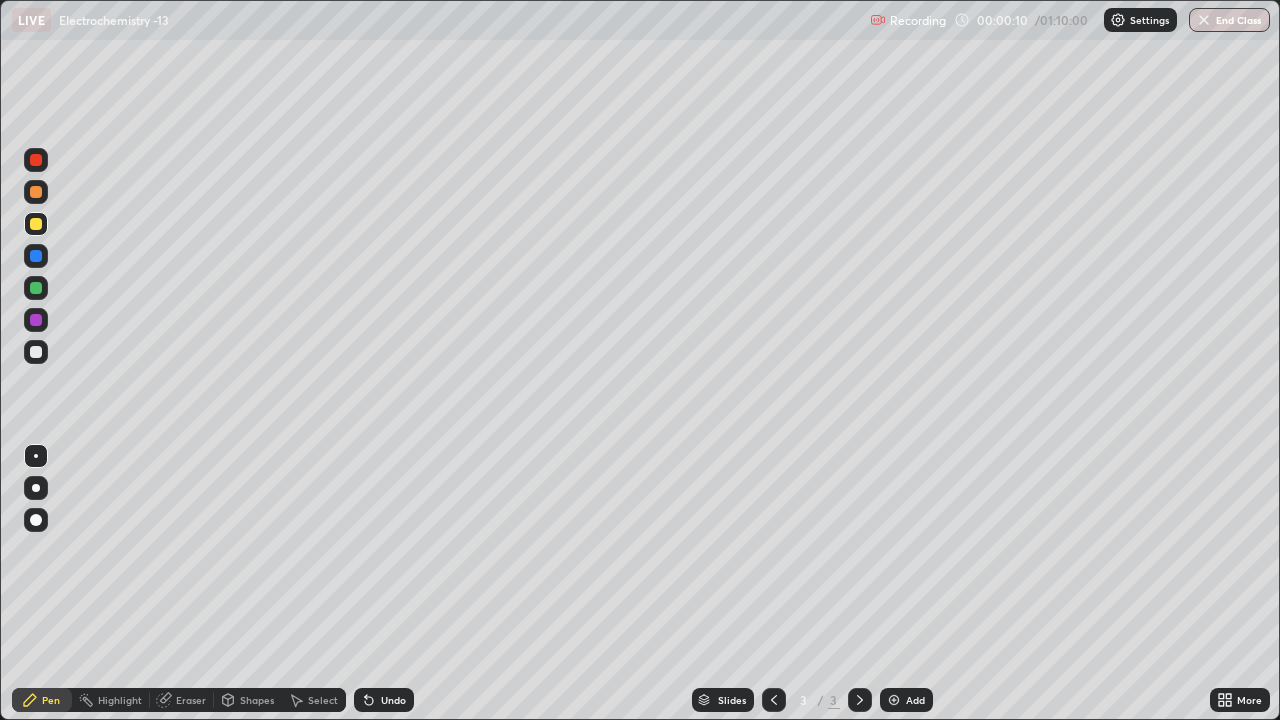 click at bounding box center (36, 488) 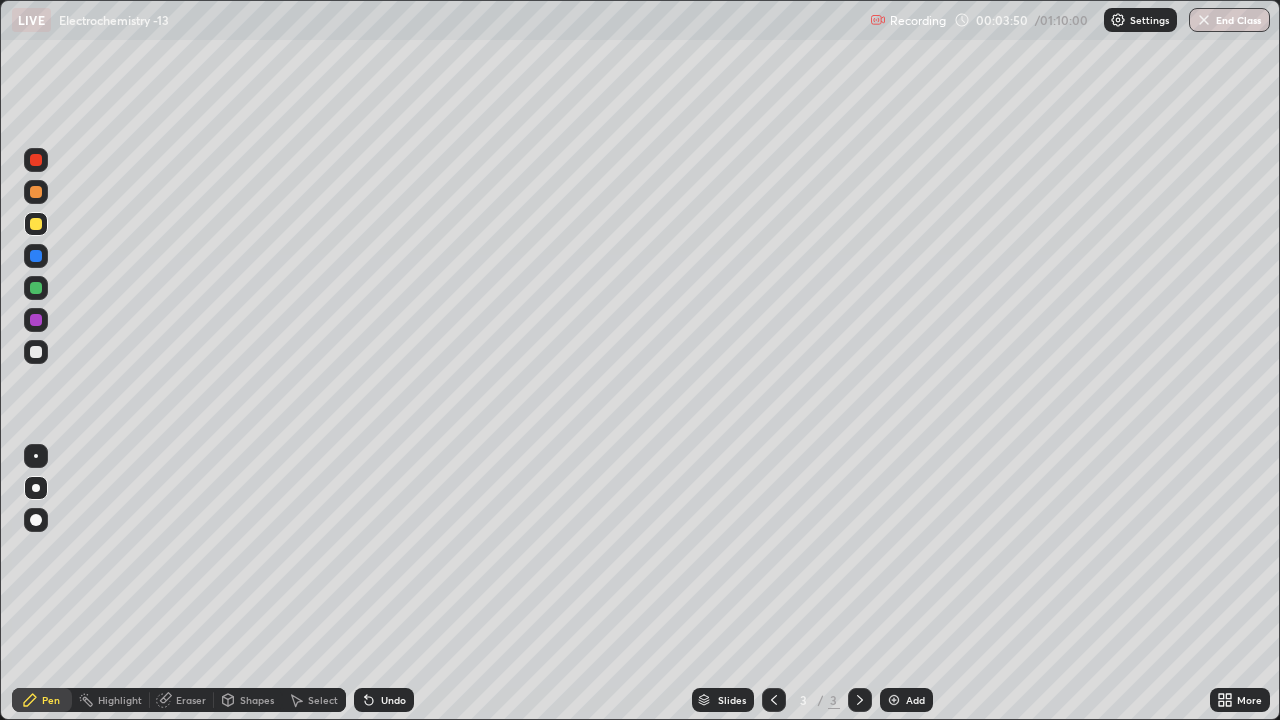 click at bounding box center [36, 288] 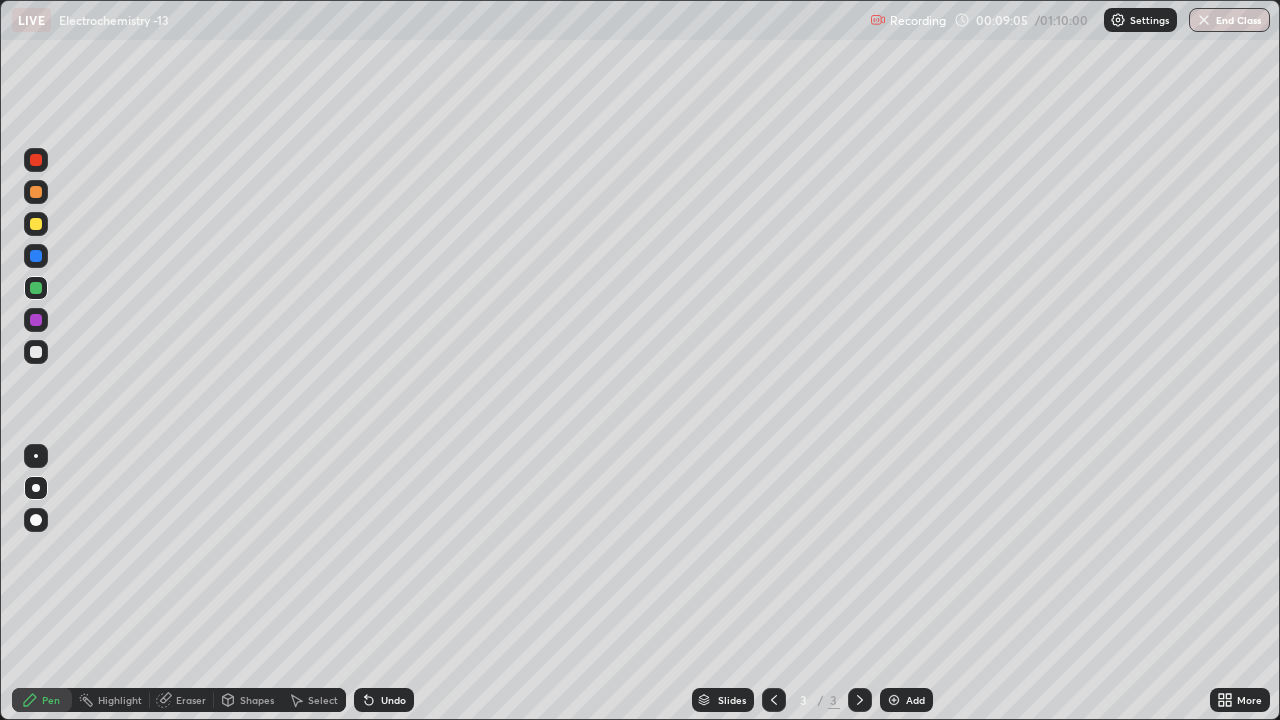 click on "Add" at bounding box center [906, 700] 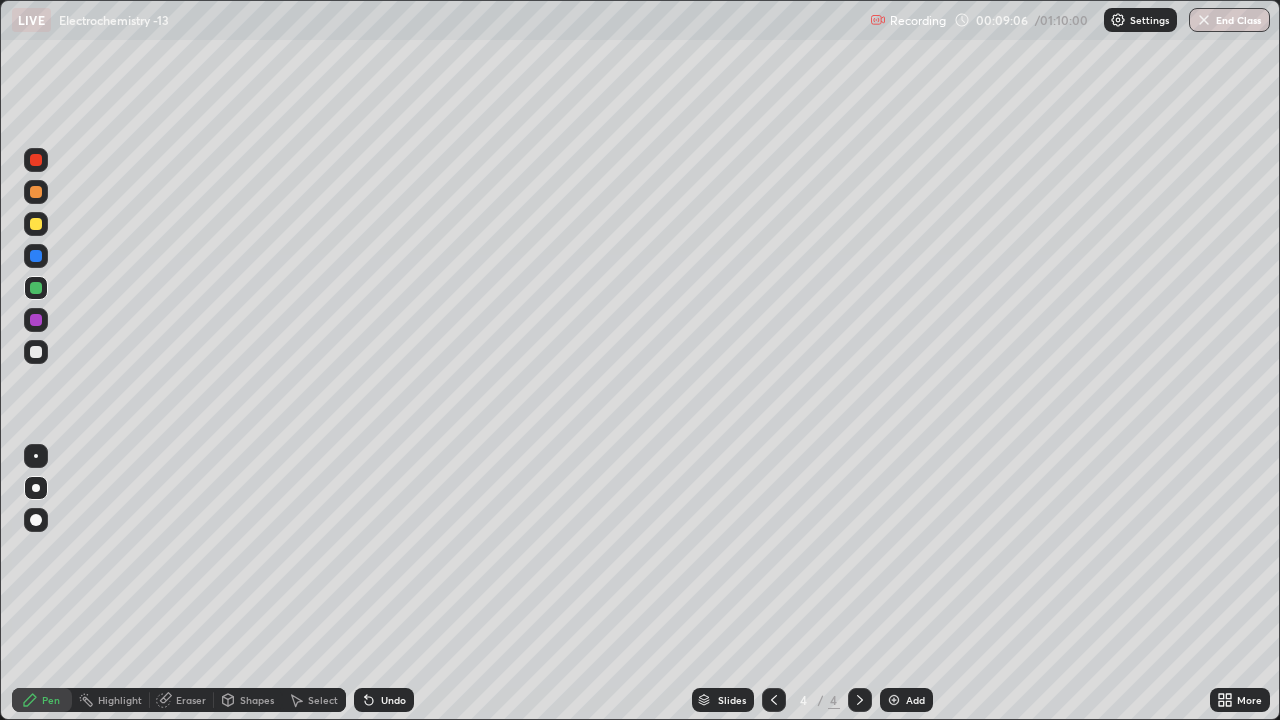 click at bounding box center [36, 224] 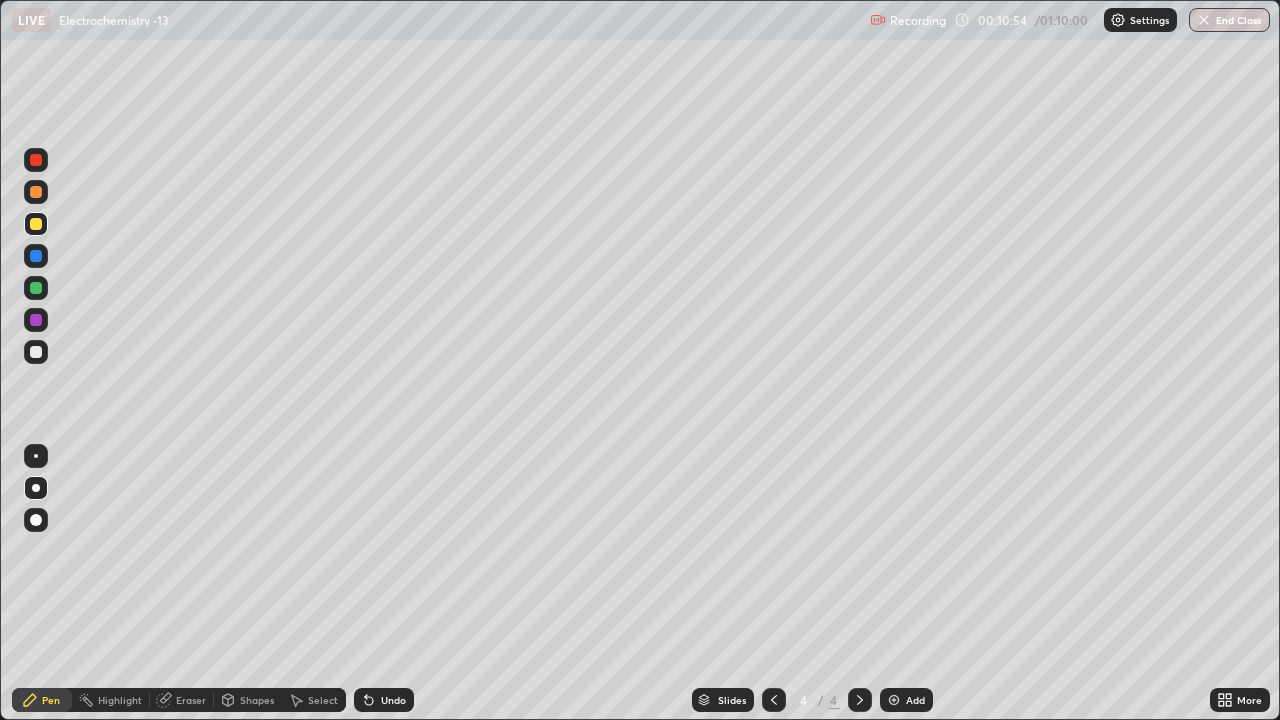 click at bounding box center [36, 352] 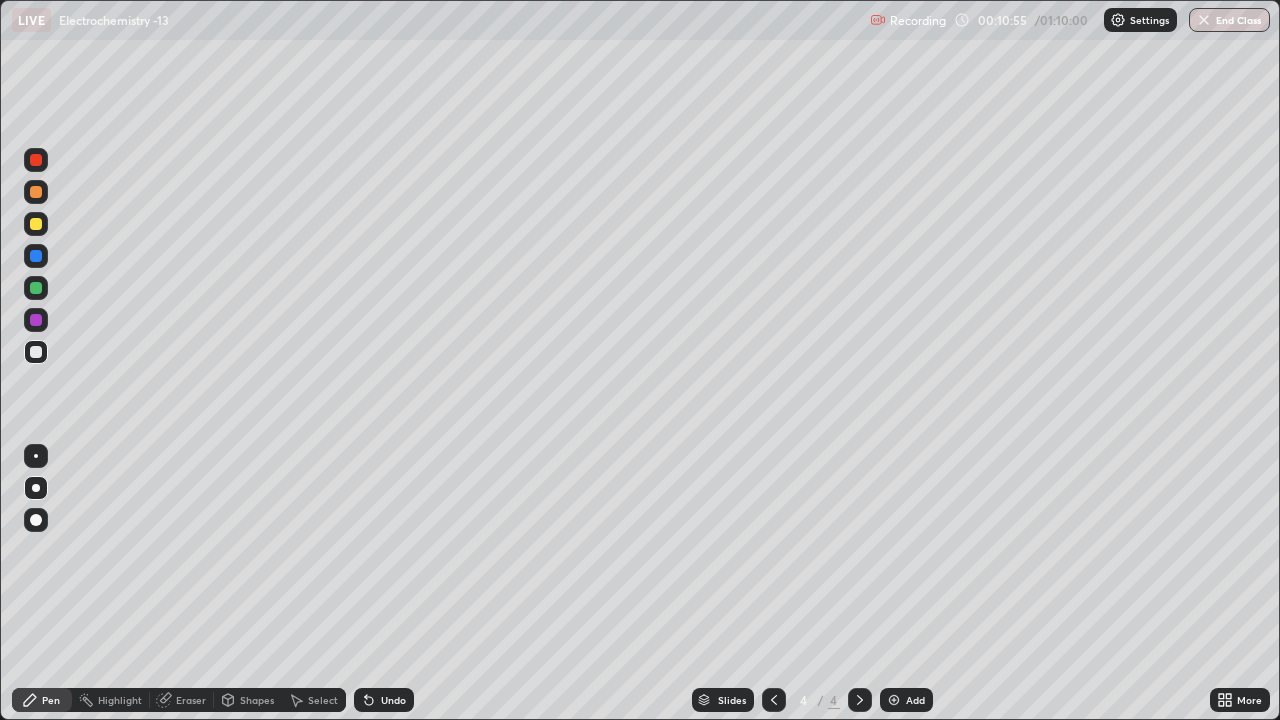 click at bounding box center (36, 288) 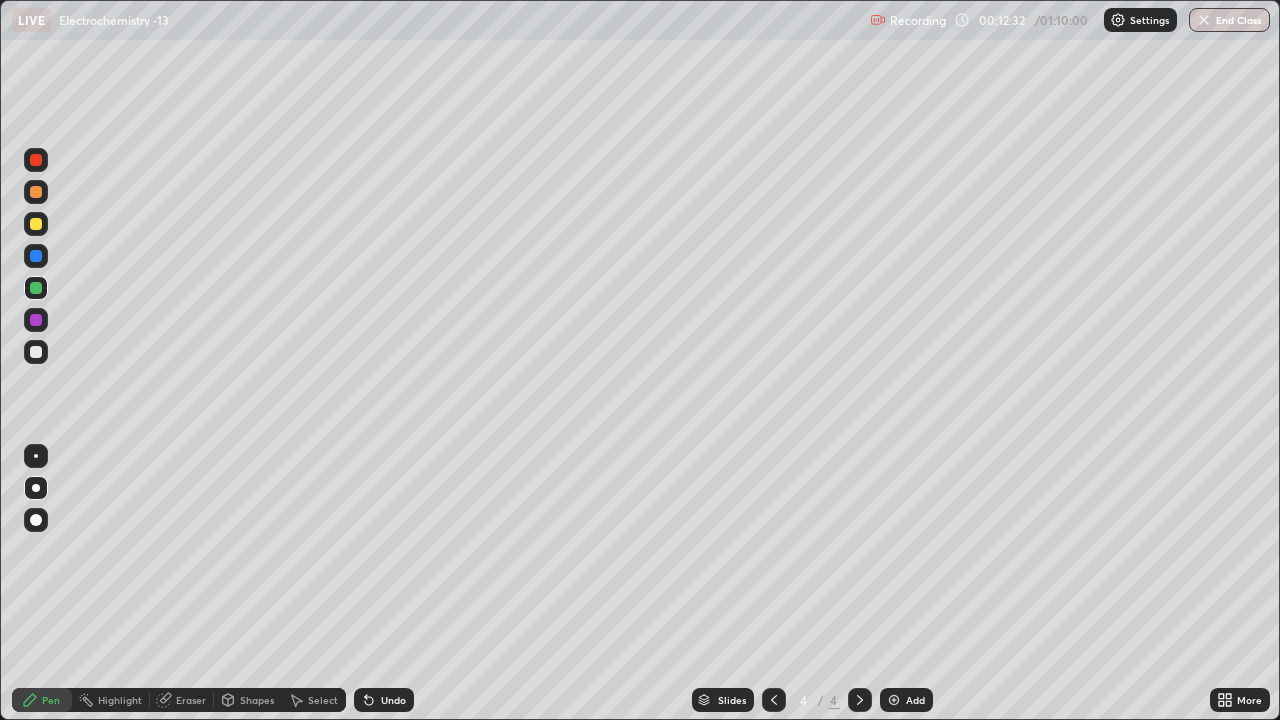 click at bounding box center (36, 352) 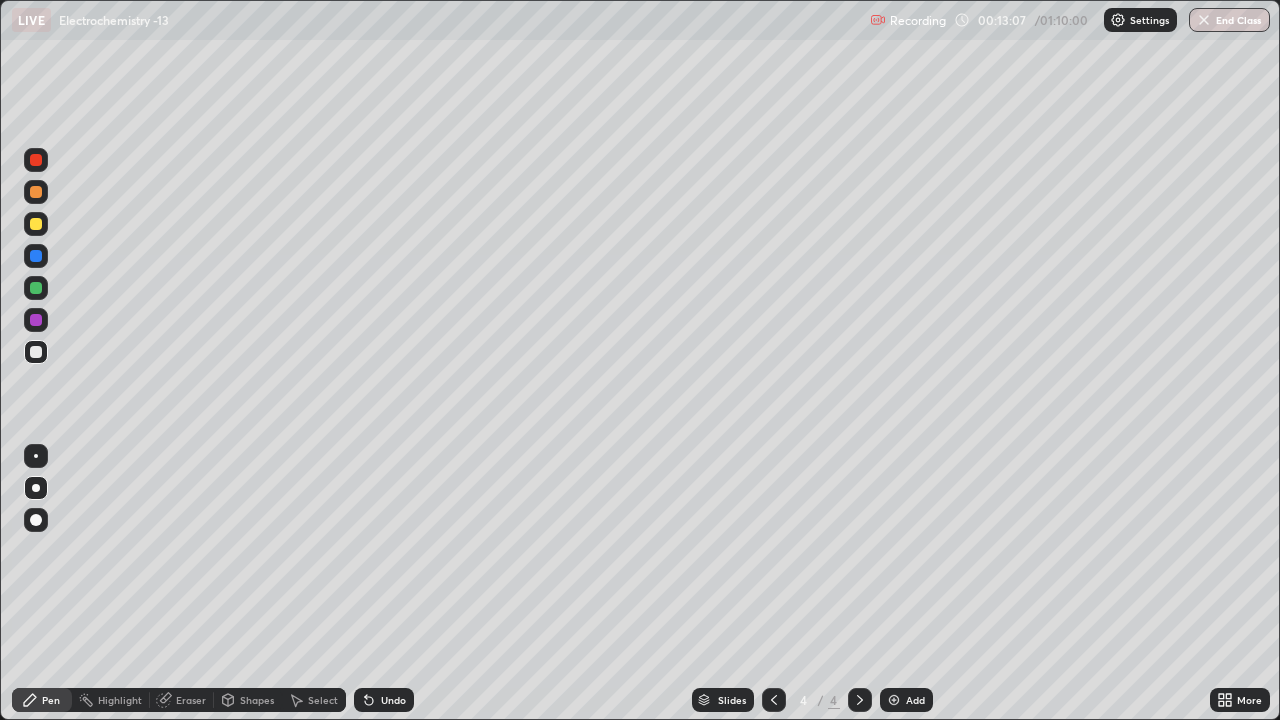 click on "Add" at bounding box center (915, 700) 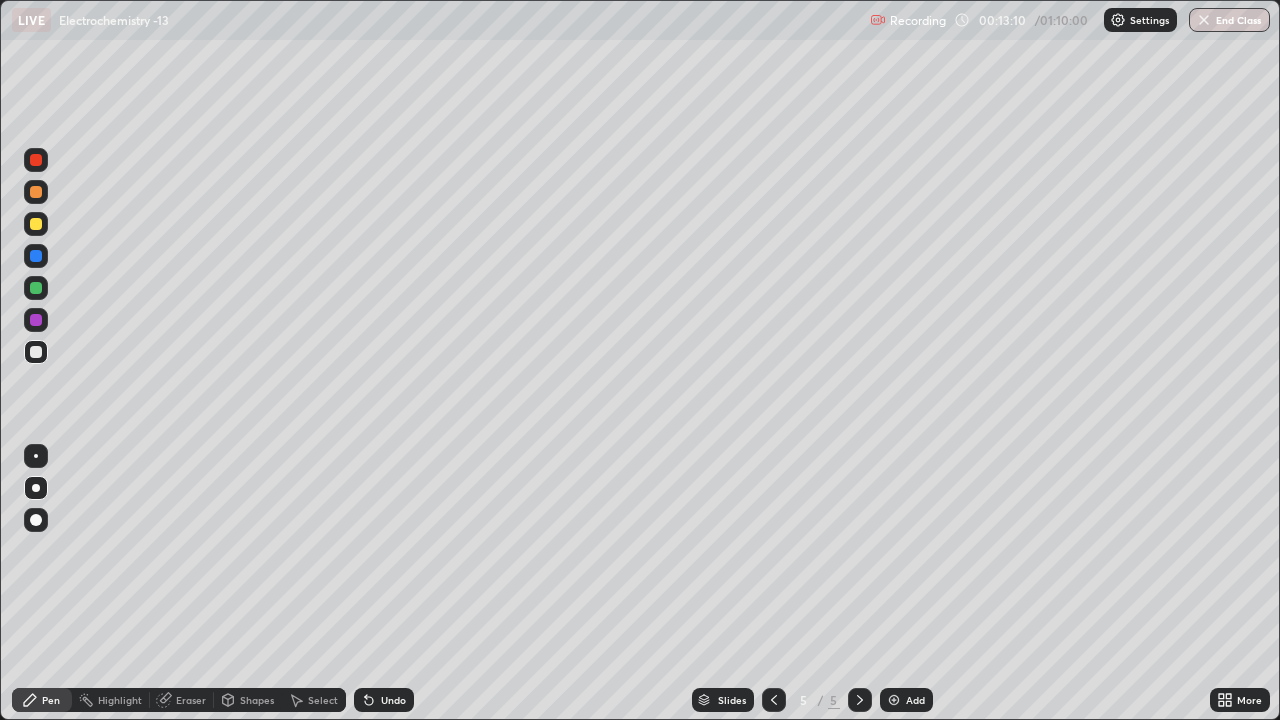 click at bounding box center [36, 224] 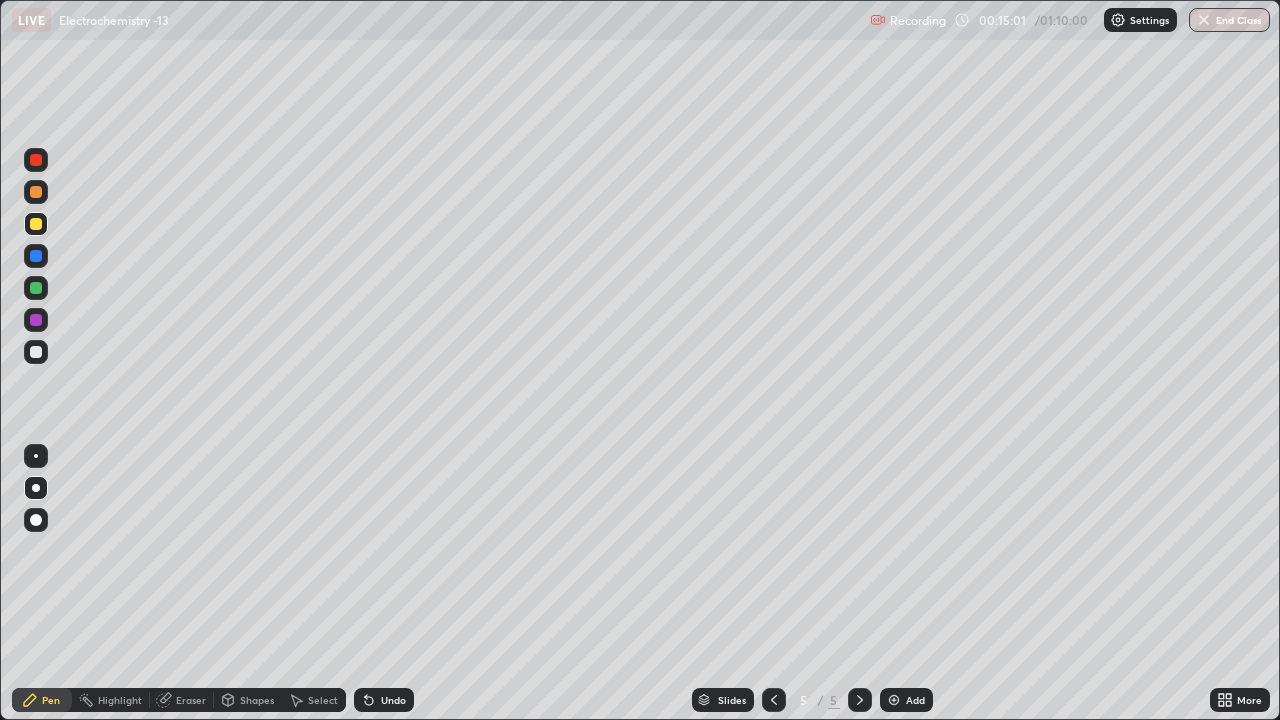 click at bounding box center [36, 352] 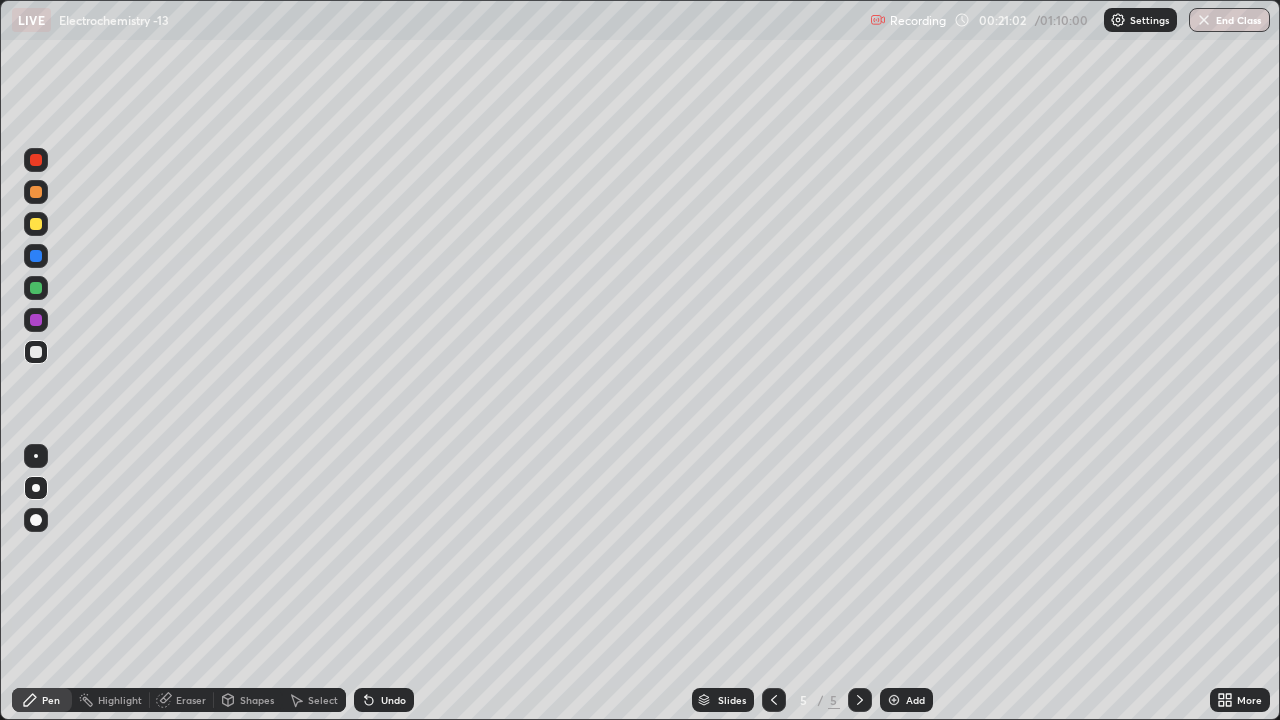 click on "Add" at bounding box center (915, 700) 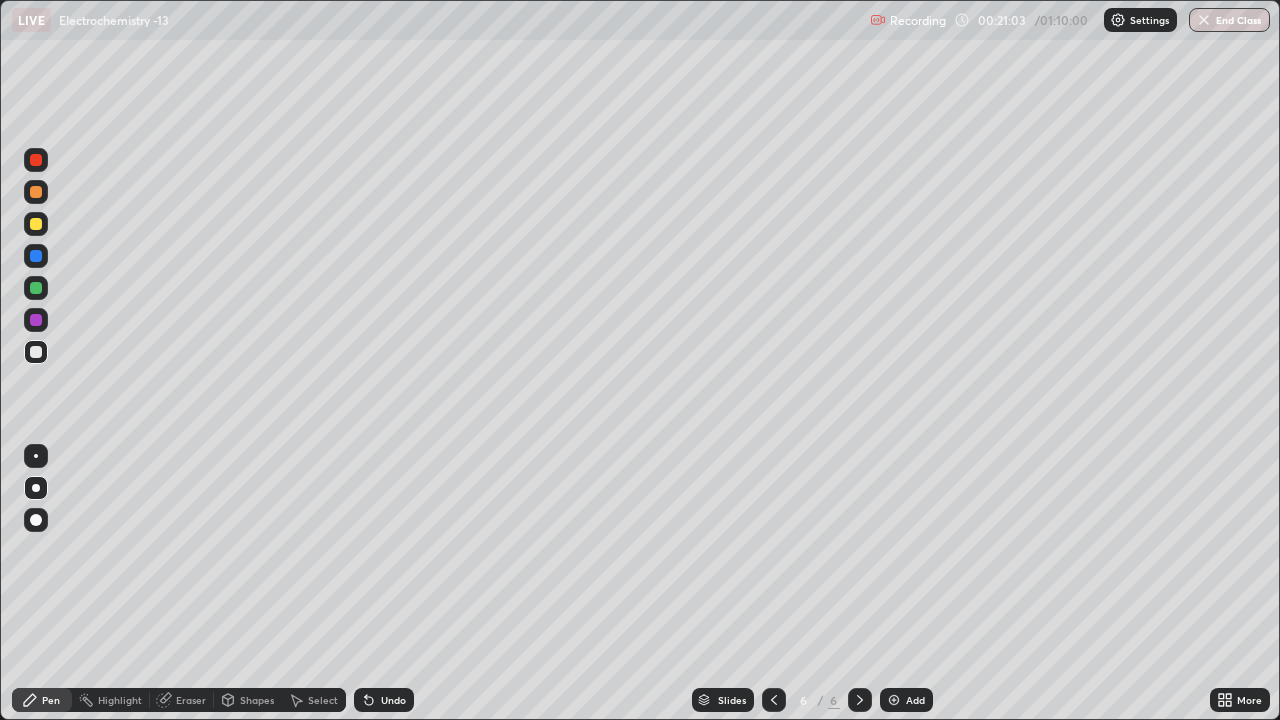 click at bounding box center [36, 224] 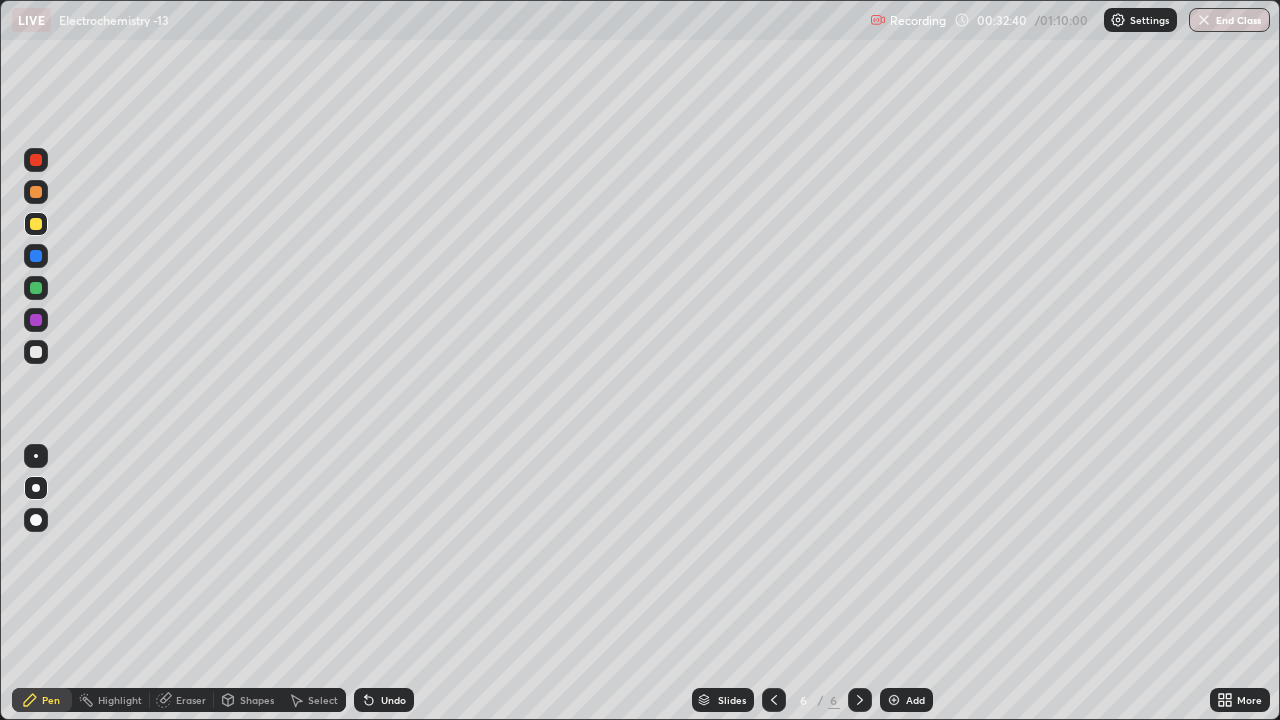 click on "Add" at bounding box center (906, 700) 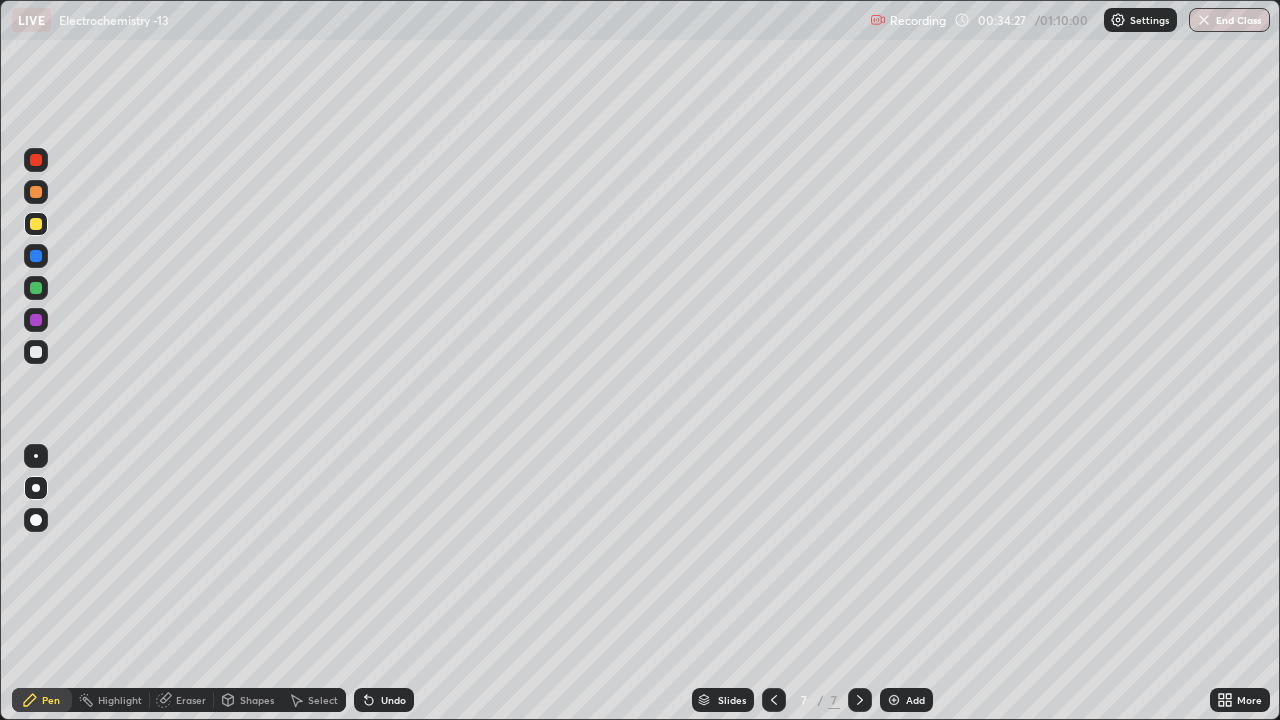click on "Slides" at bounding box center (723, 700) 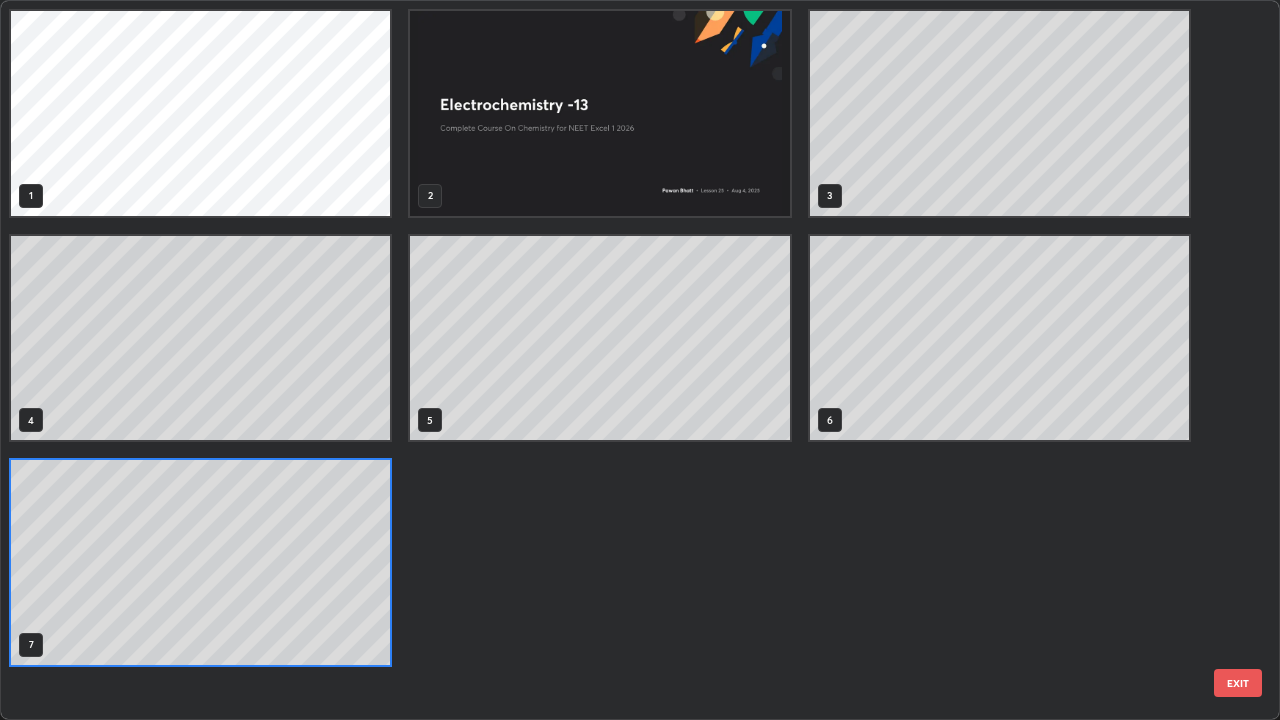 scroll, scrollTop: 7, scrollLeft: 11, axis: both 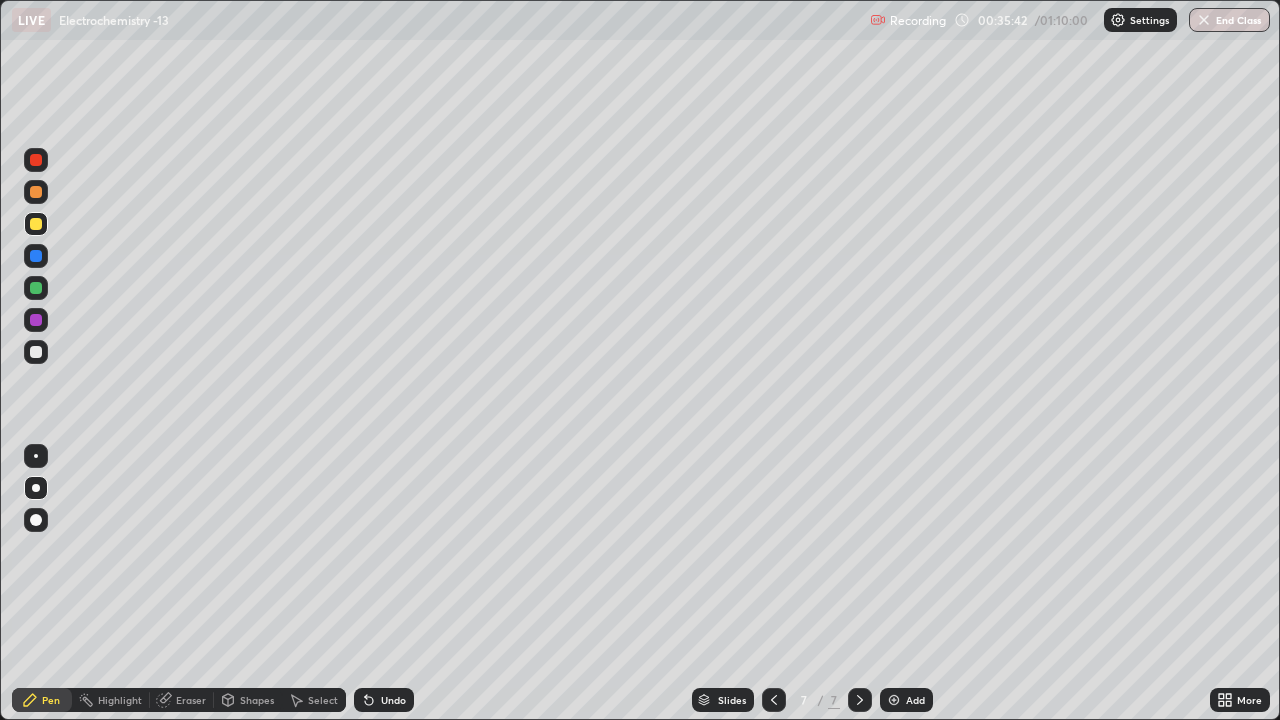 click on "Undo" at bounding box center (384, 700) 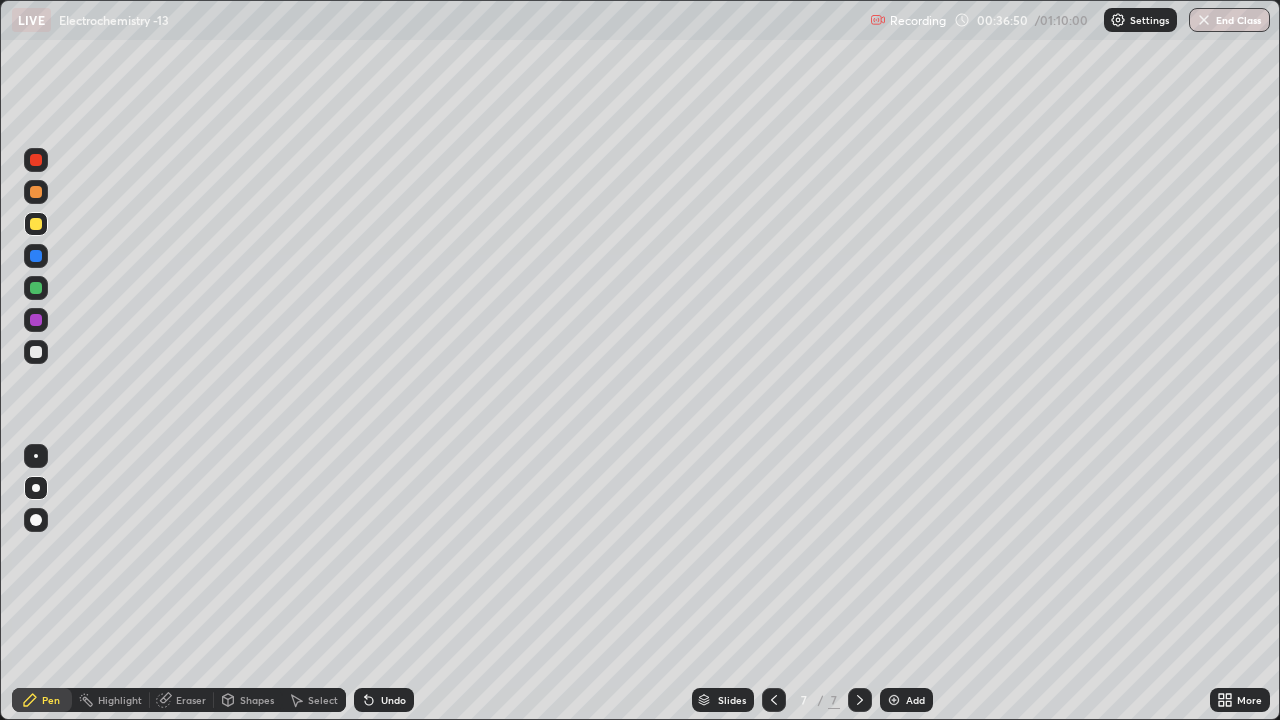 click on "Add" at bounding box center (915, 700) 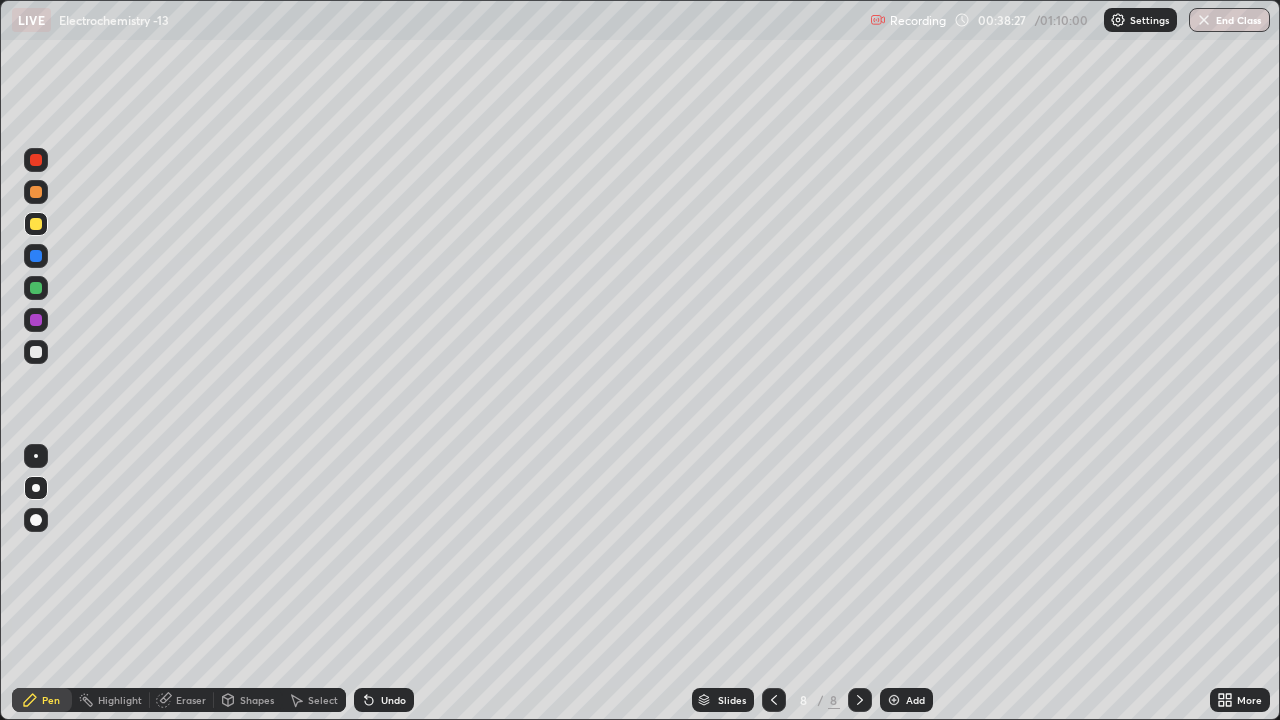 click at bounding box center (36, 288) 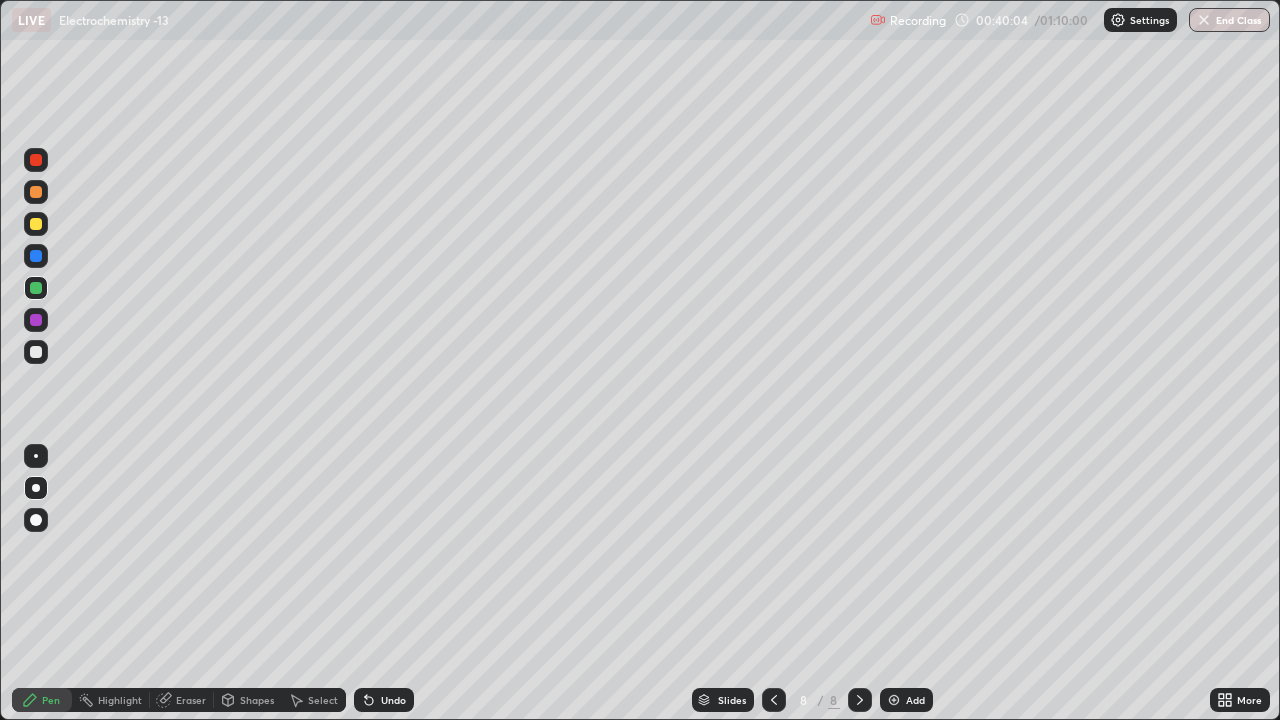 click on "Undo" at bounding box center (384, 700) 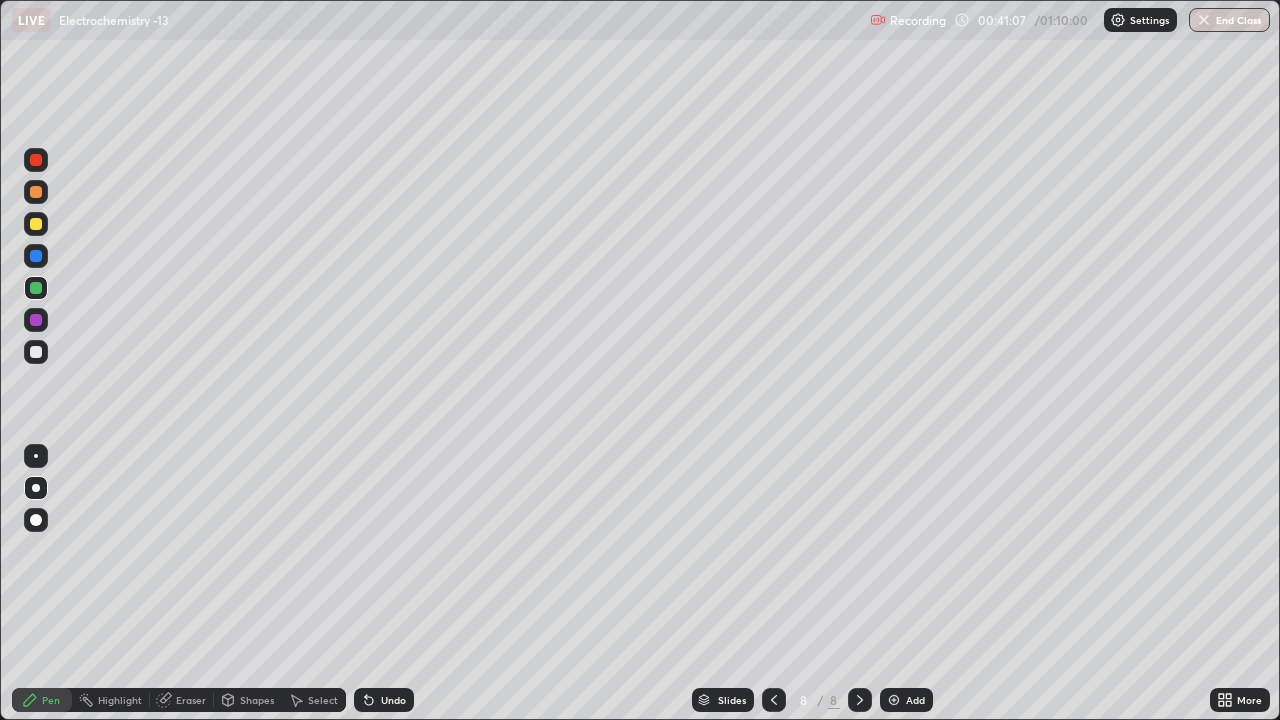 click at bounding box center [36, 224] 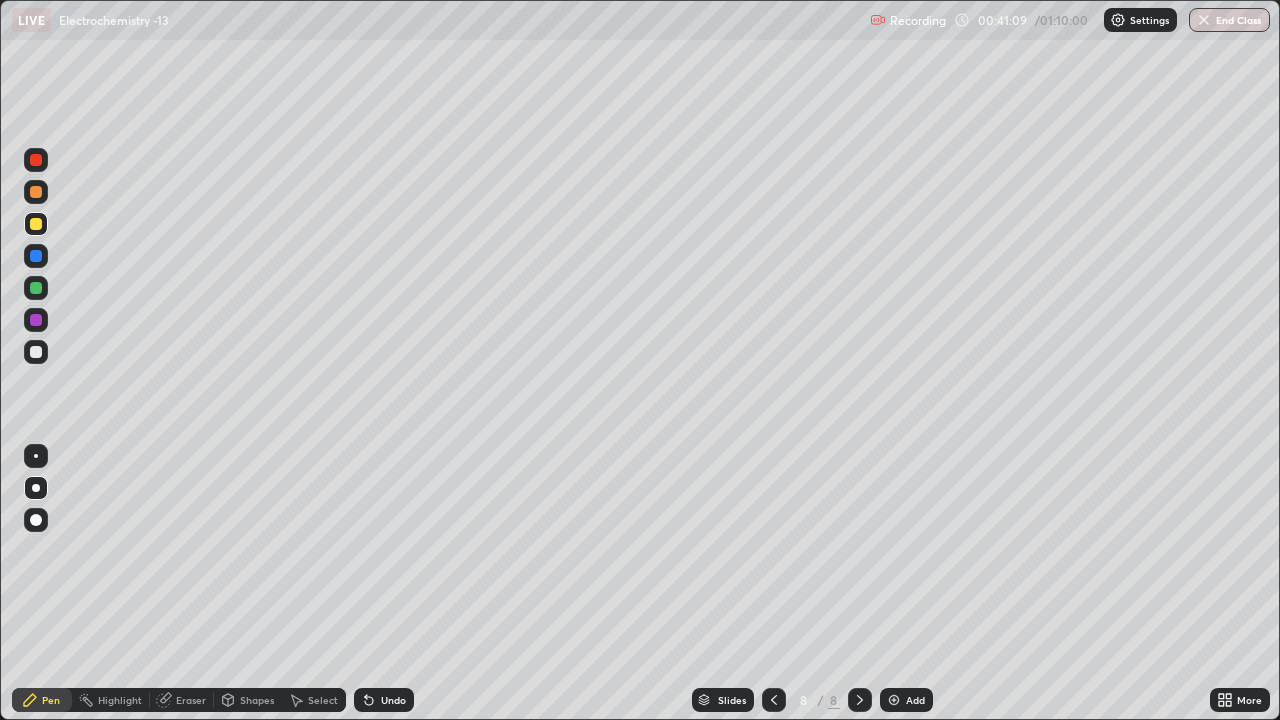 click at bounding box center (36, 192) 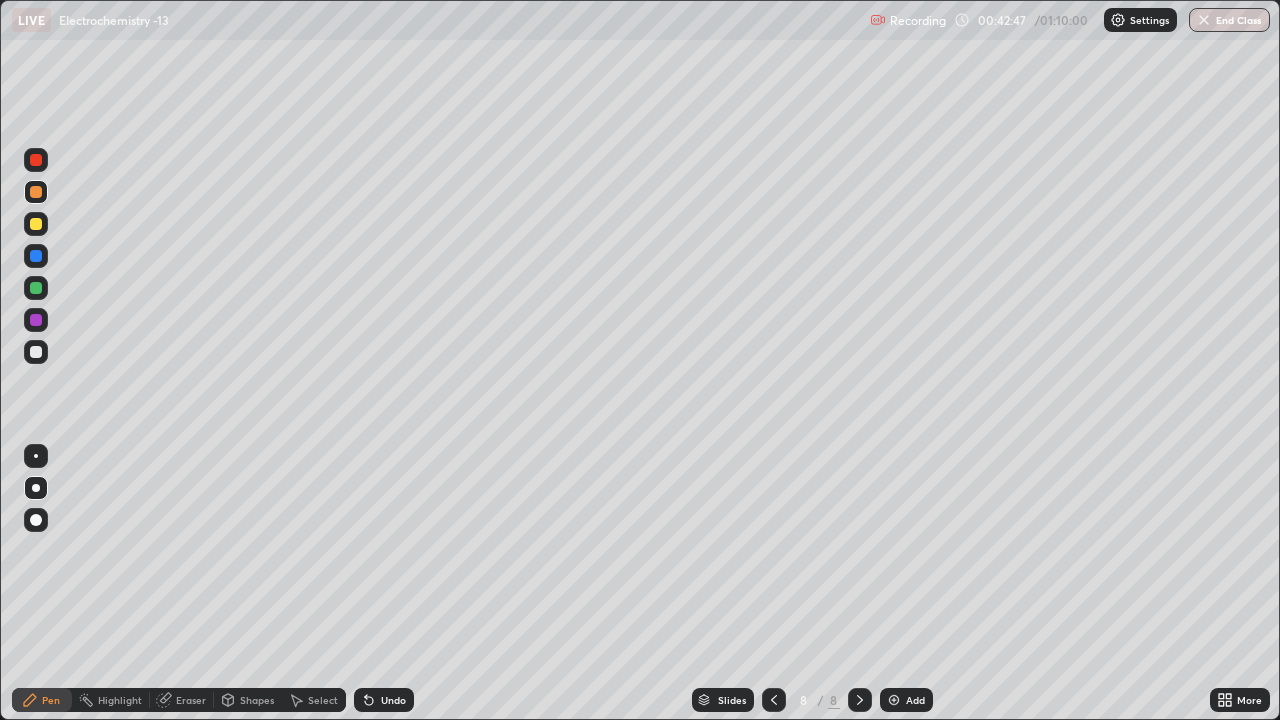 click at bounding box center [36, 352] 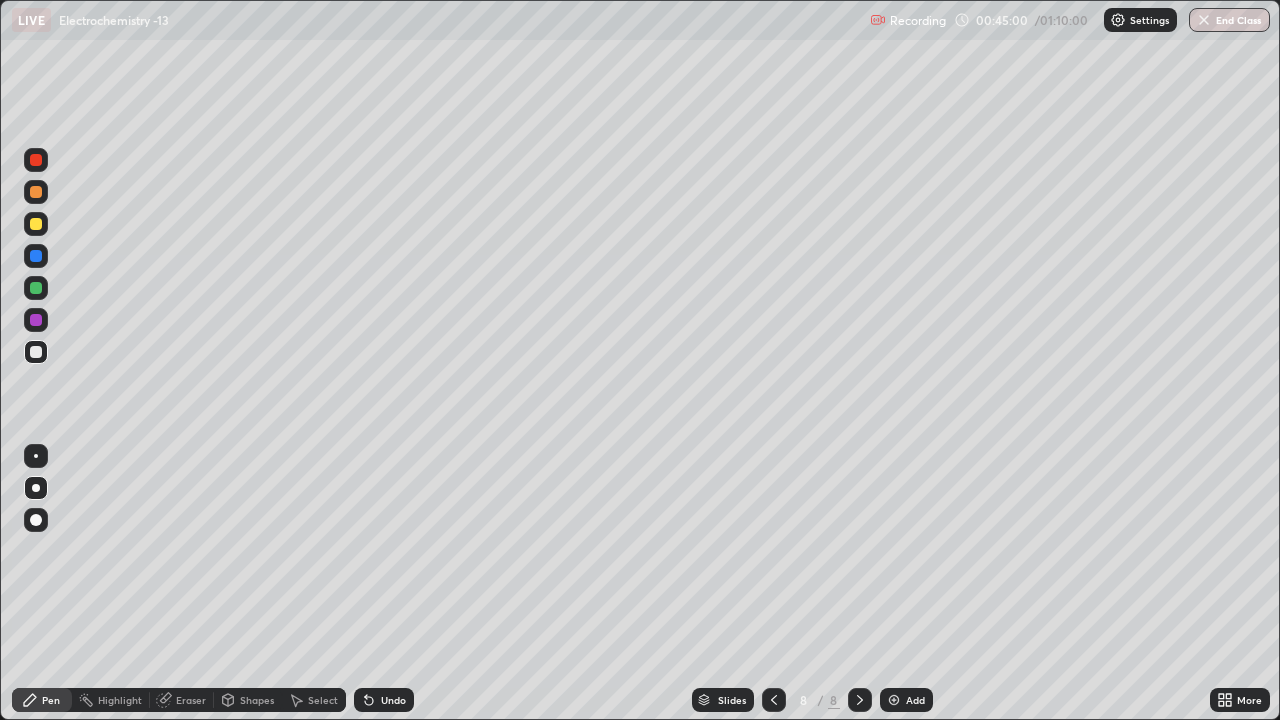 click at bounding box center [36, 224] 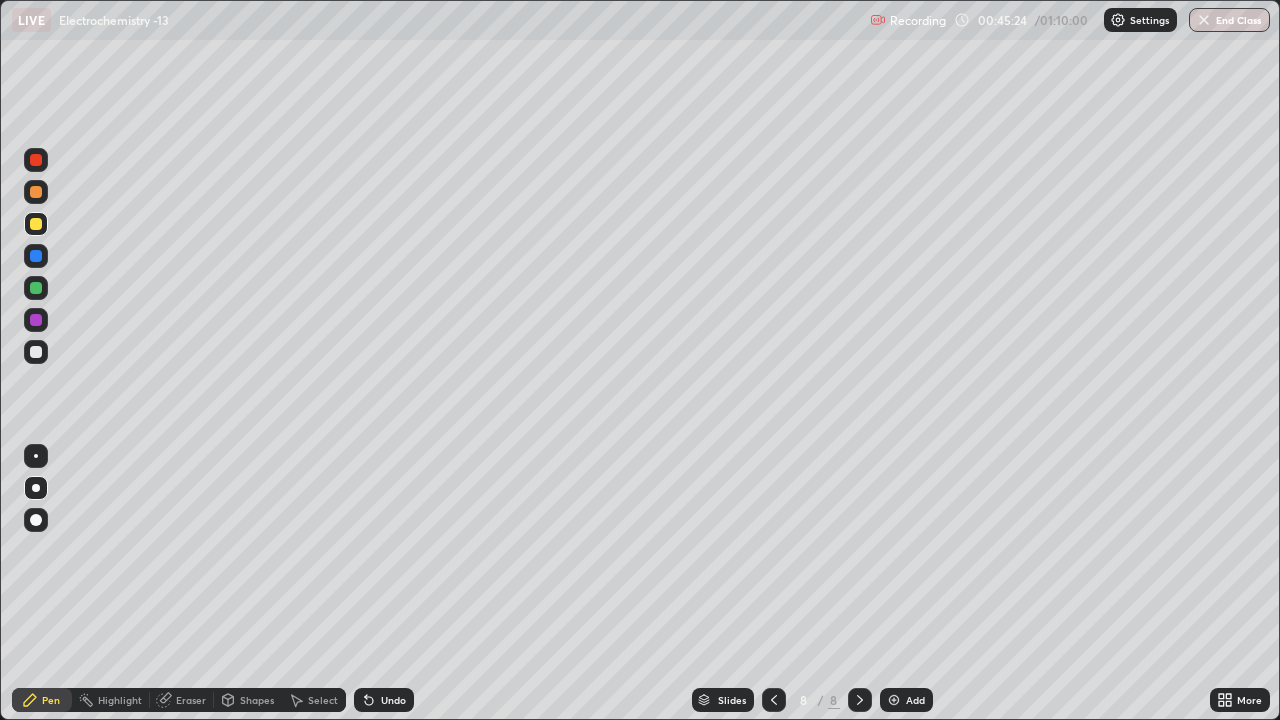 click 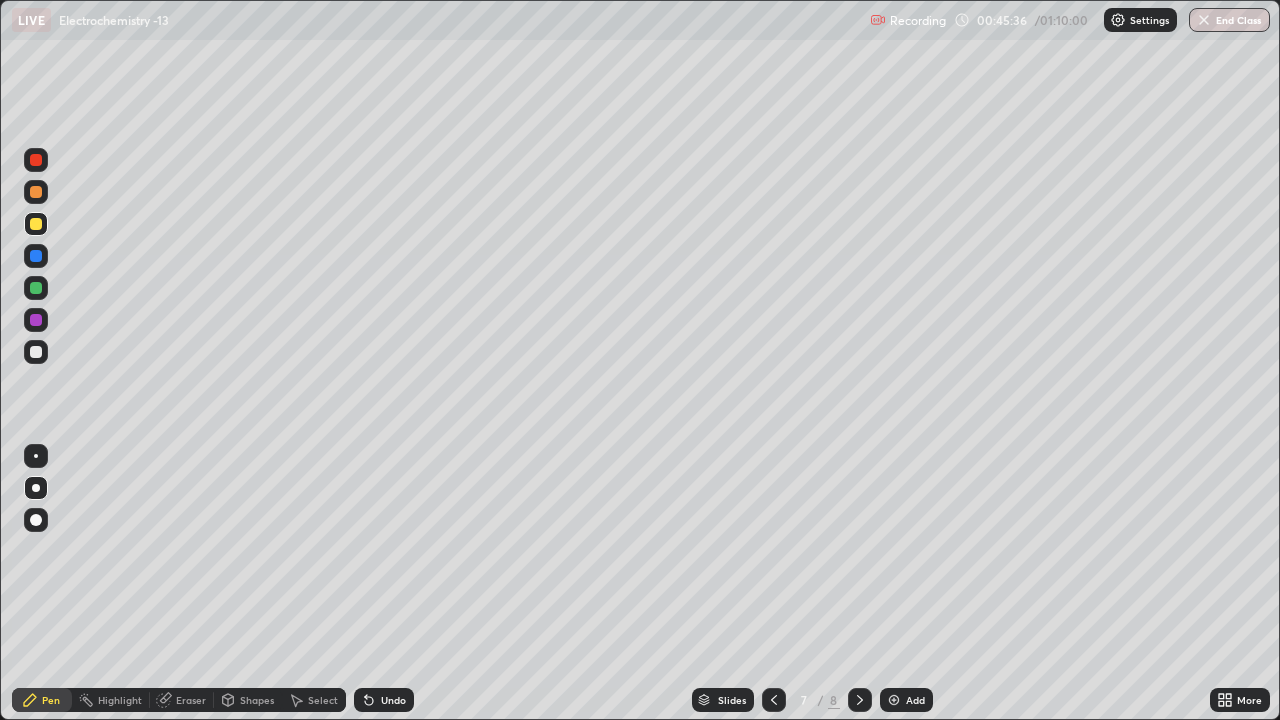 click 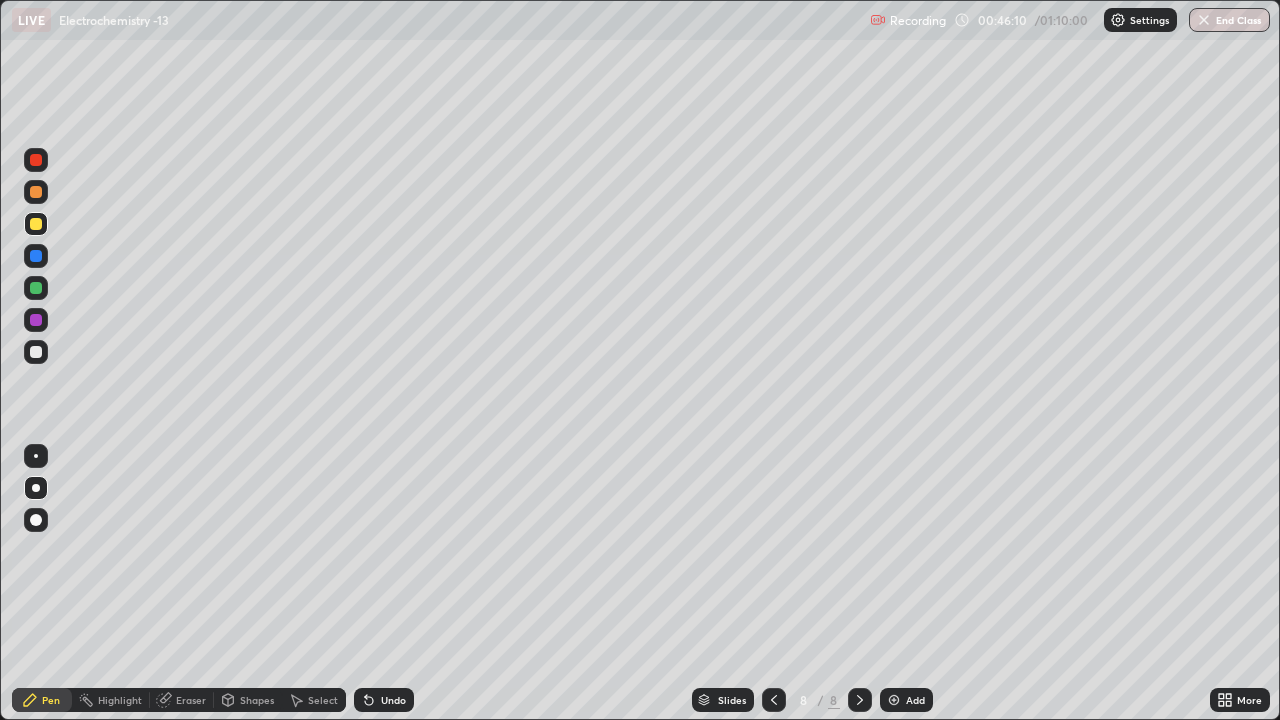 click at bounding box center [36, 288] 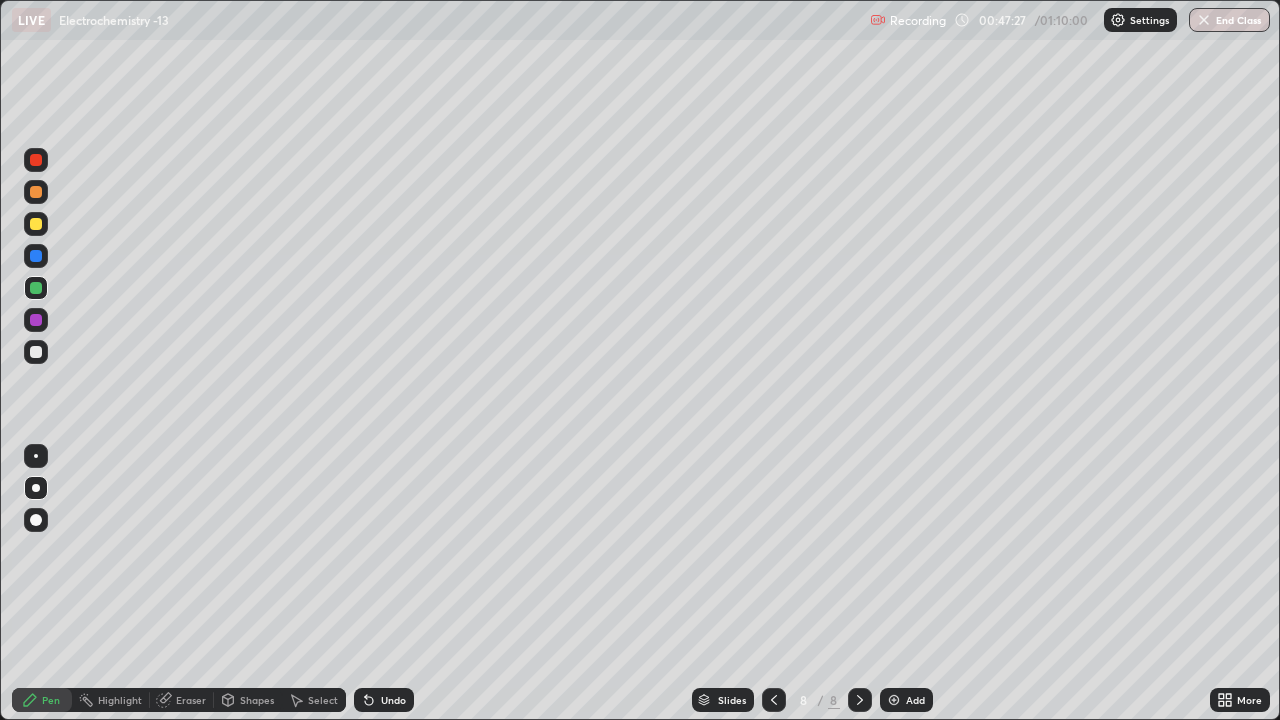 click at bounding box center [36, 352] 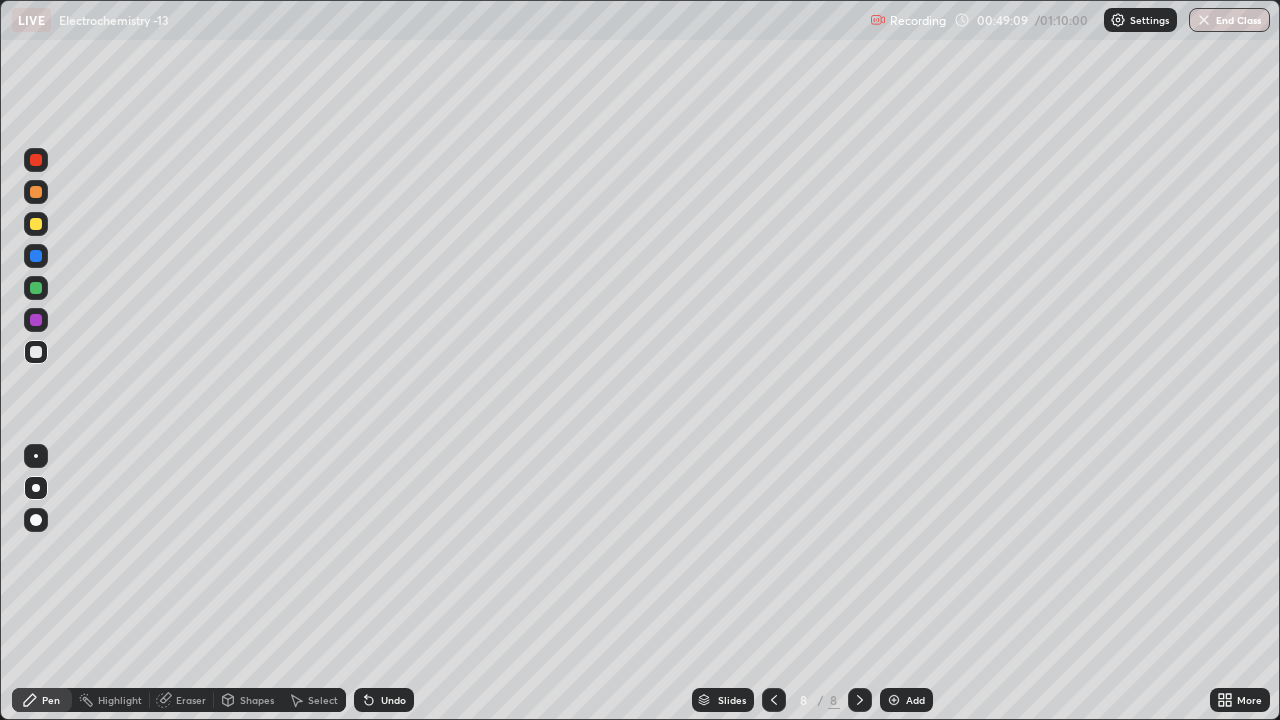 click on "Undo" at bounding box center [393, 700] 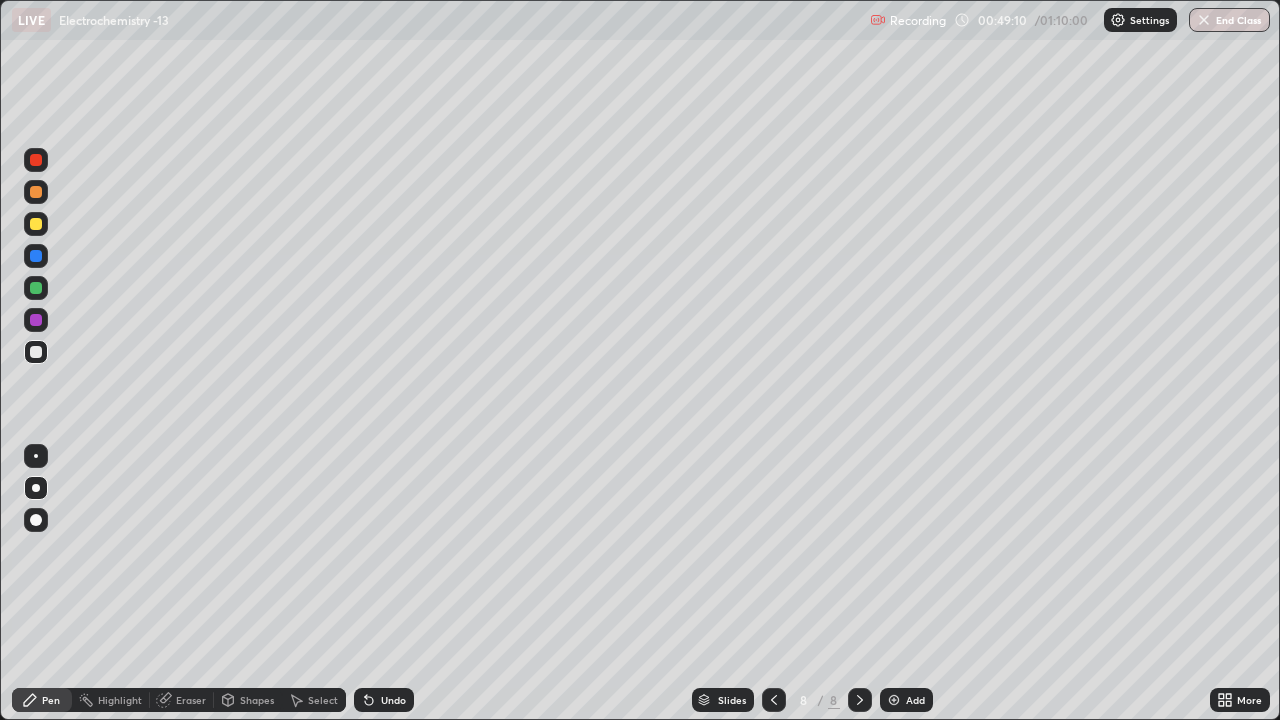click on "Undo" at bounding box center [393, 700] 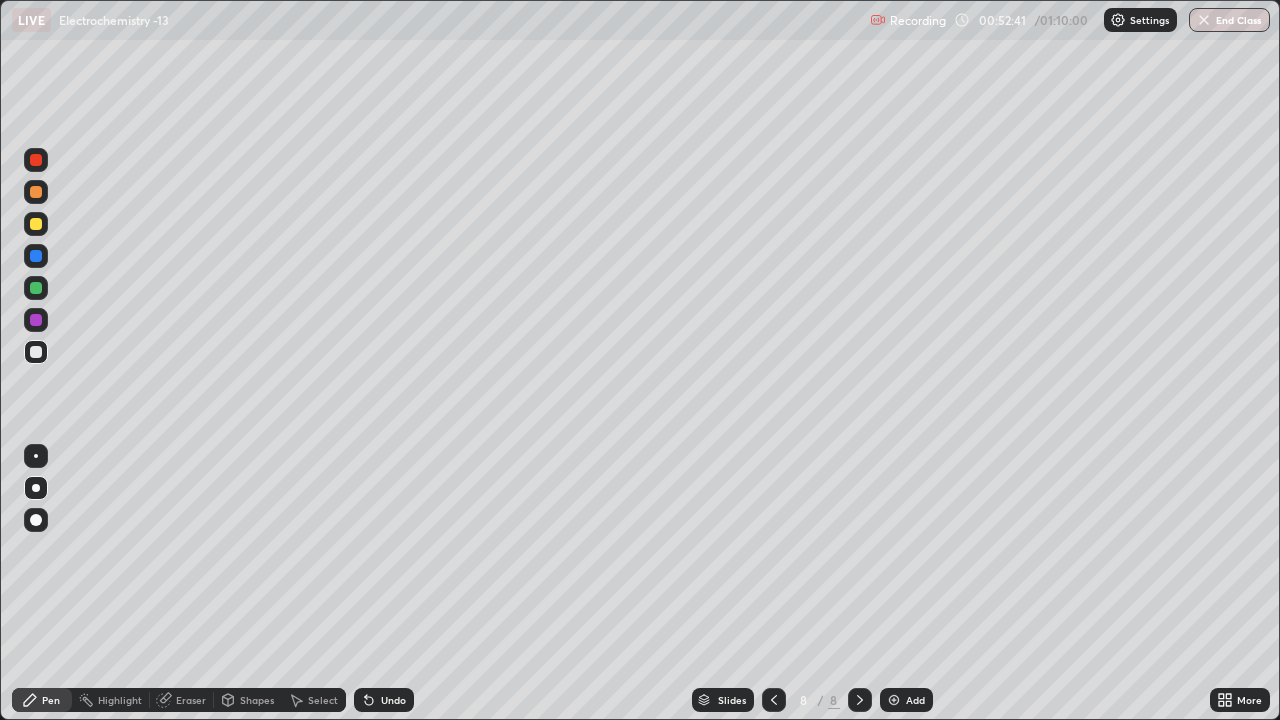 click on "Add" at bounding box center [915, 700] 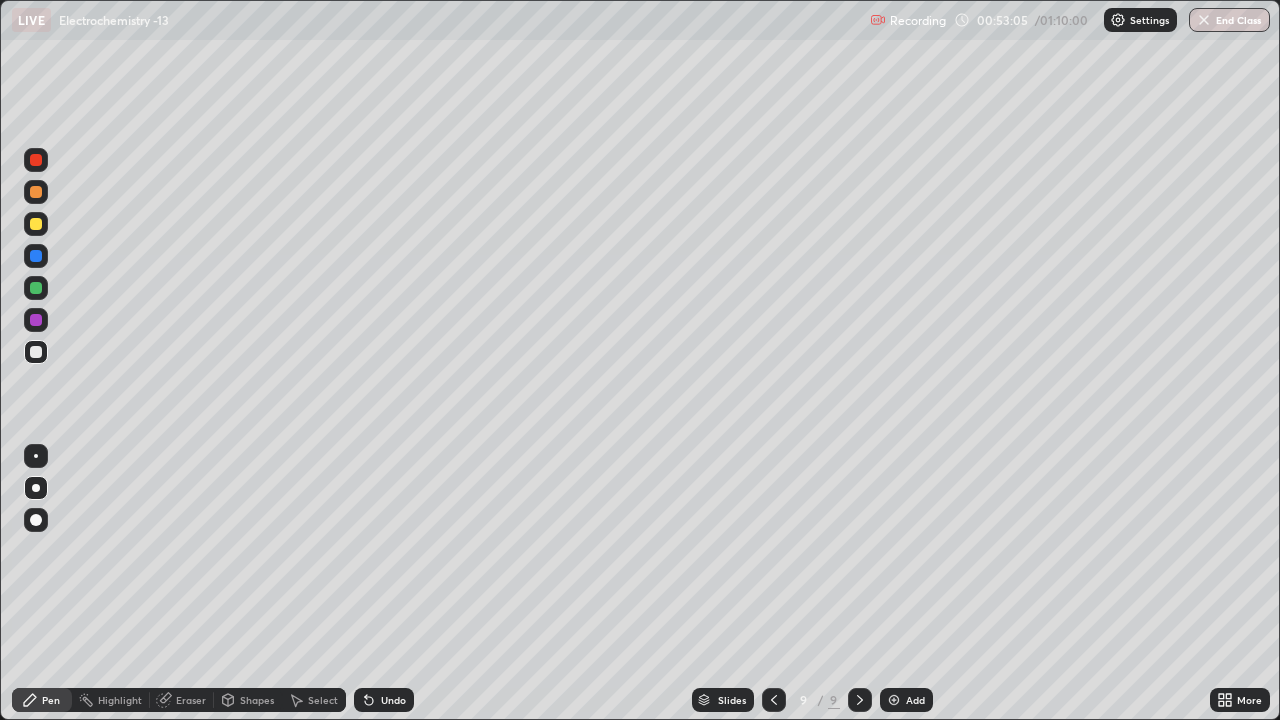 click at bounding box center (36, 224) 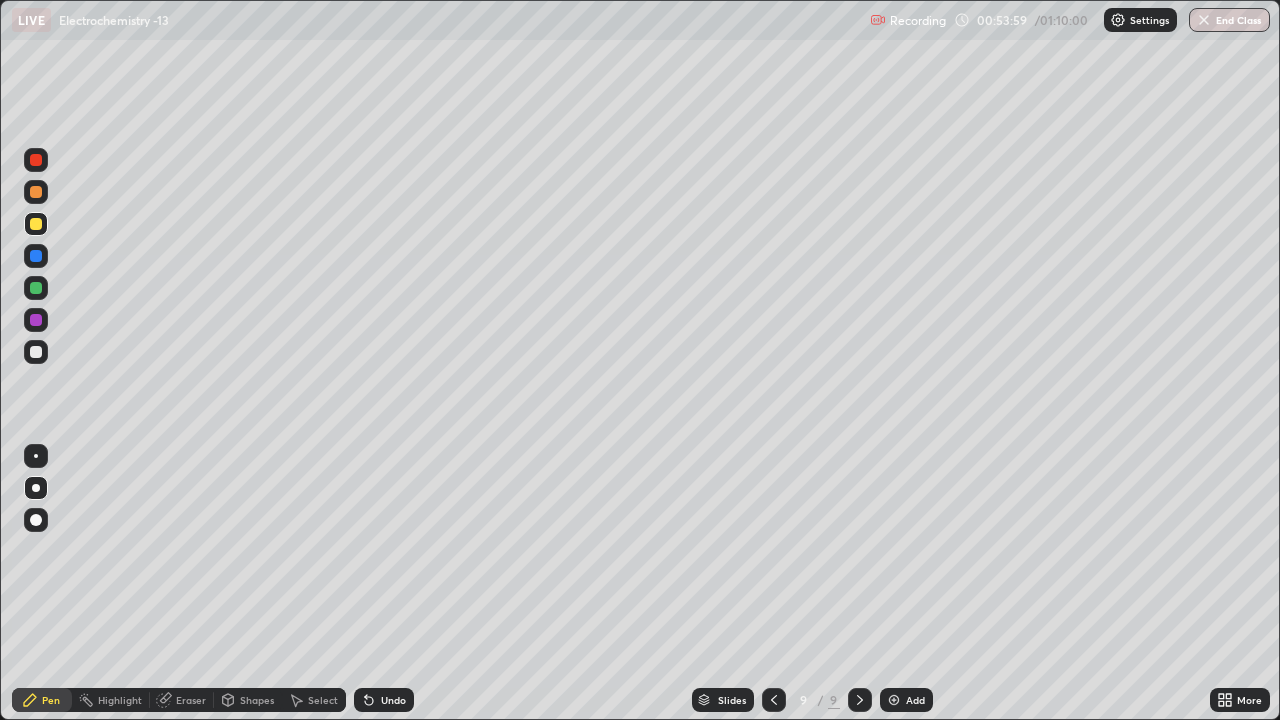 click at bounding box center (36, 352) 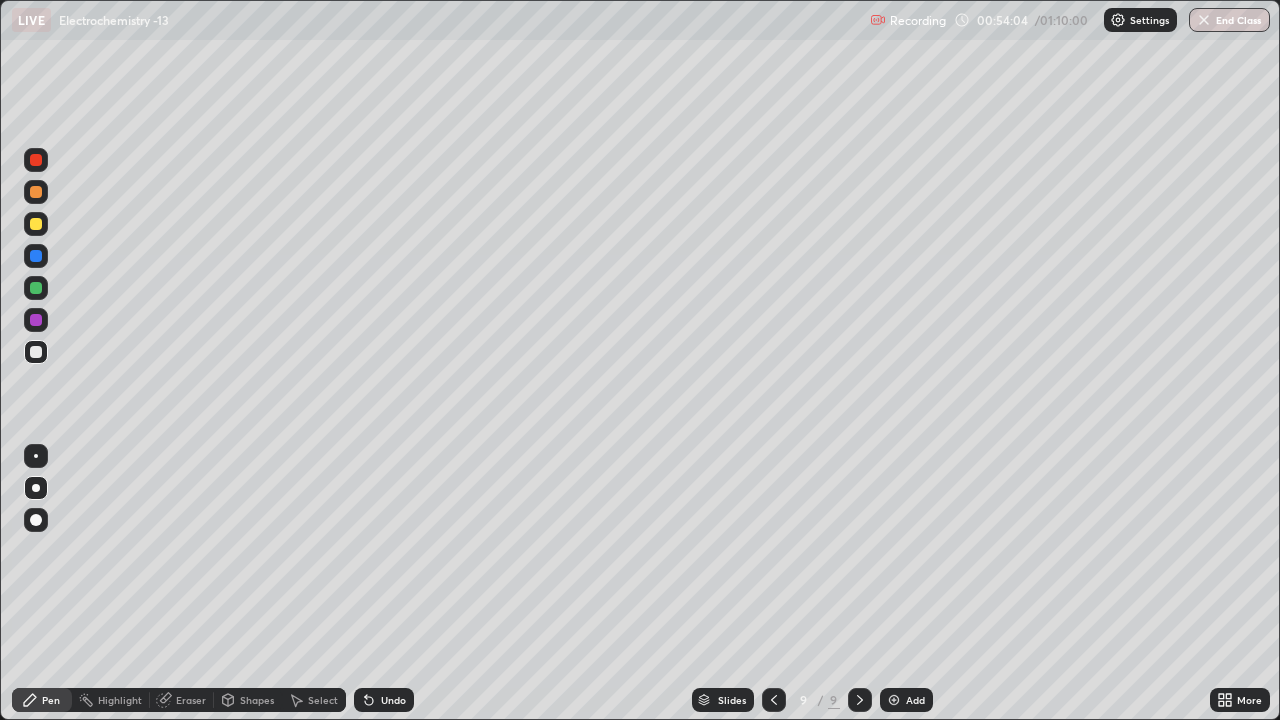 click on "Undo" at bounding box center (393, 700) 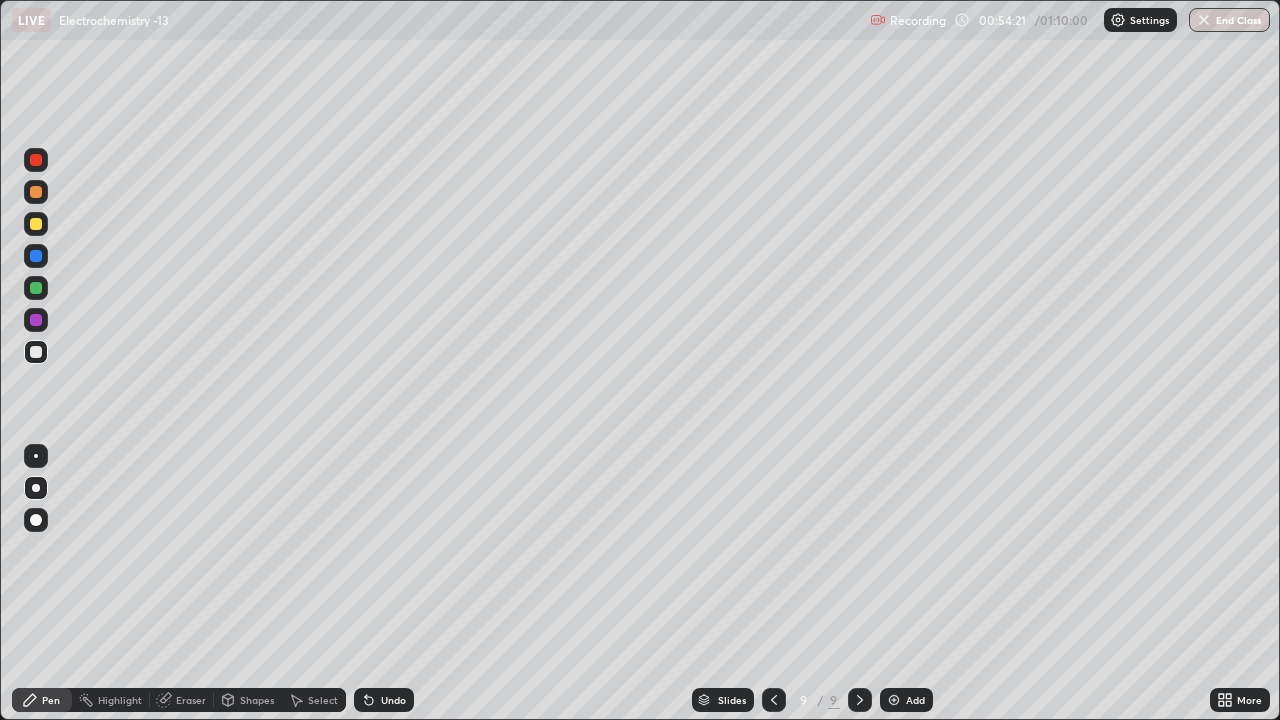 click at bounding box center [36, 288] 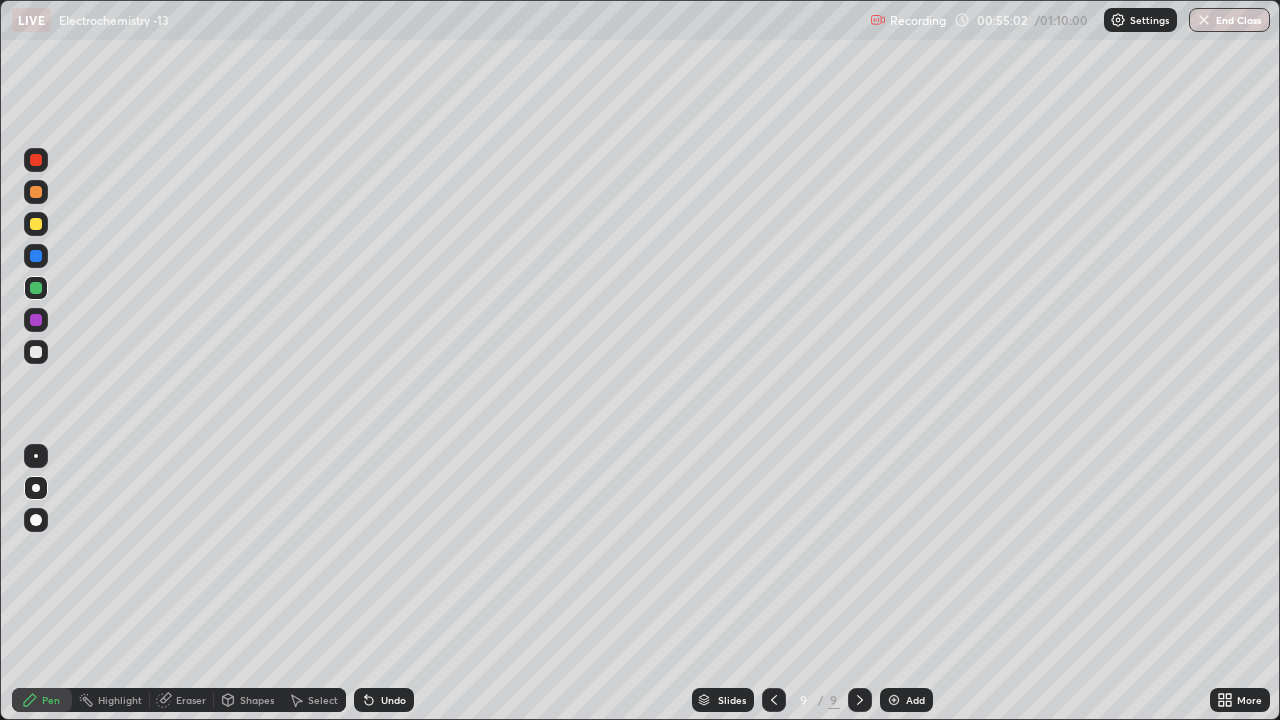 click on "Add" at bounding box center (915, 700) 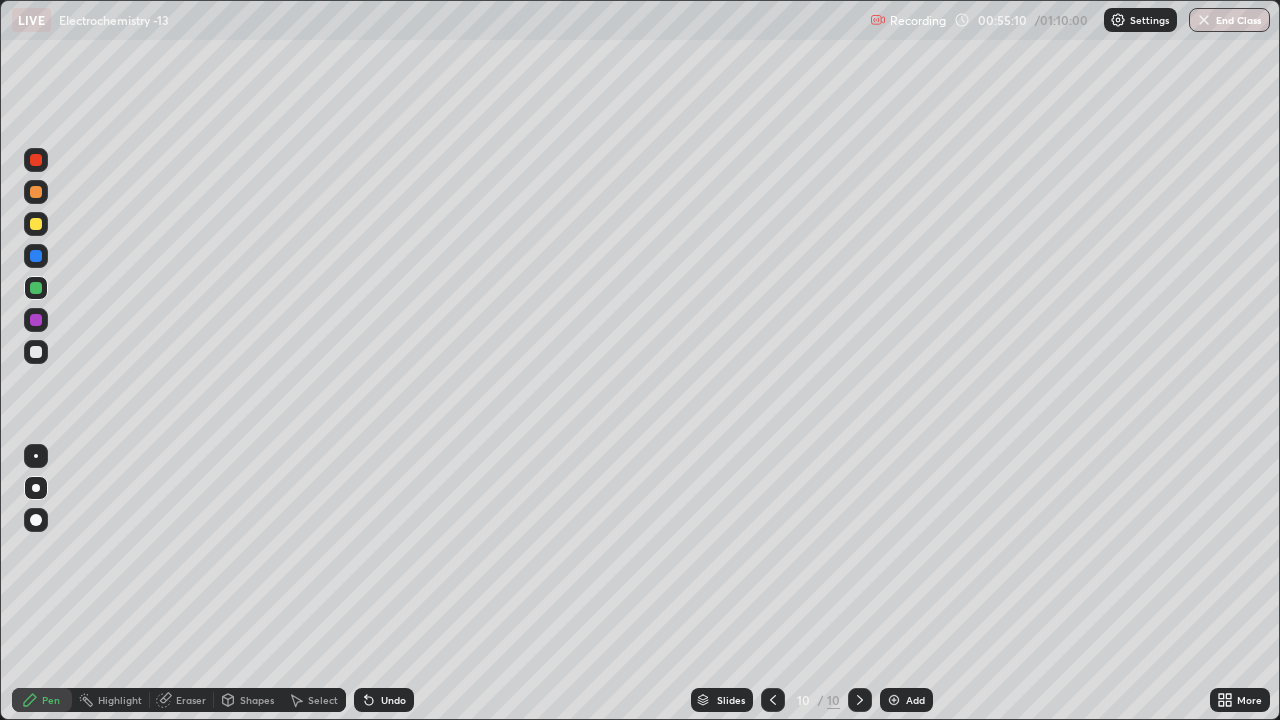 click on "Undo" at bounding box center [393, 700] 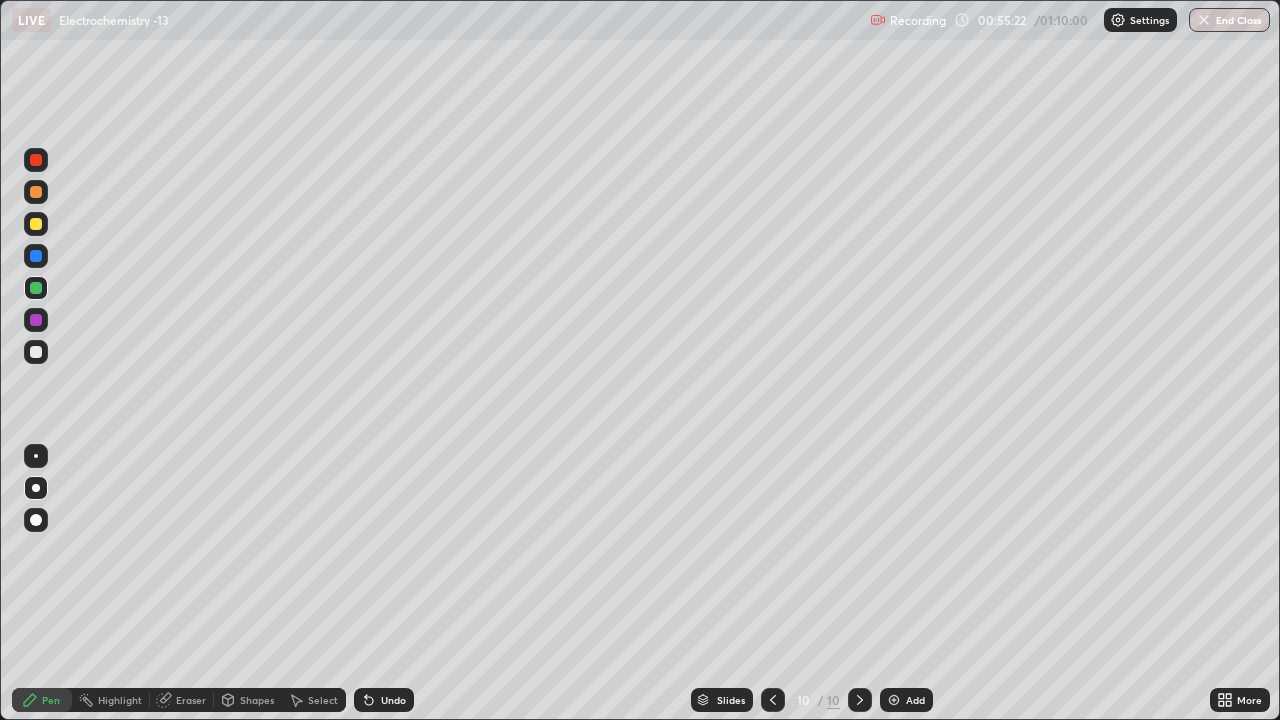 click at bounding box center (36, 224) 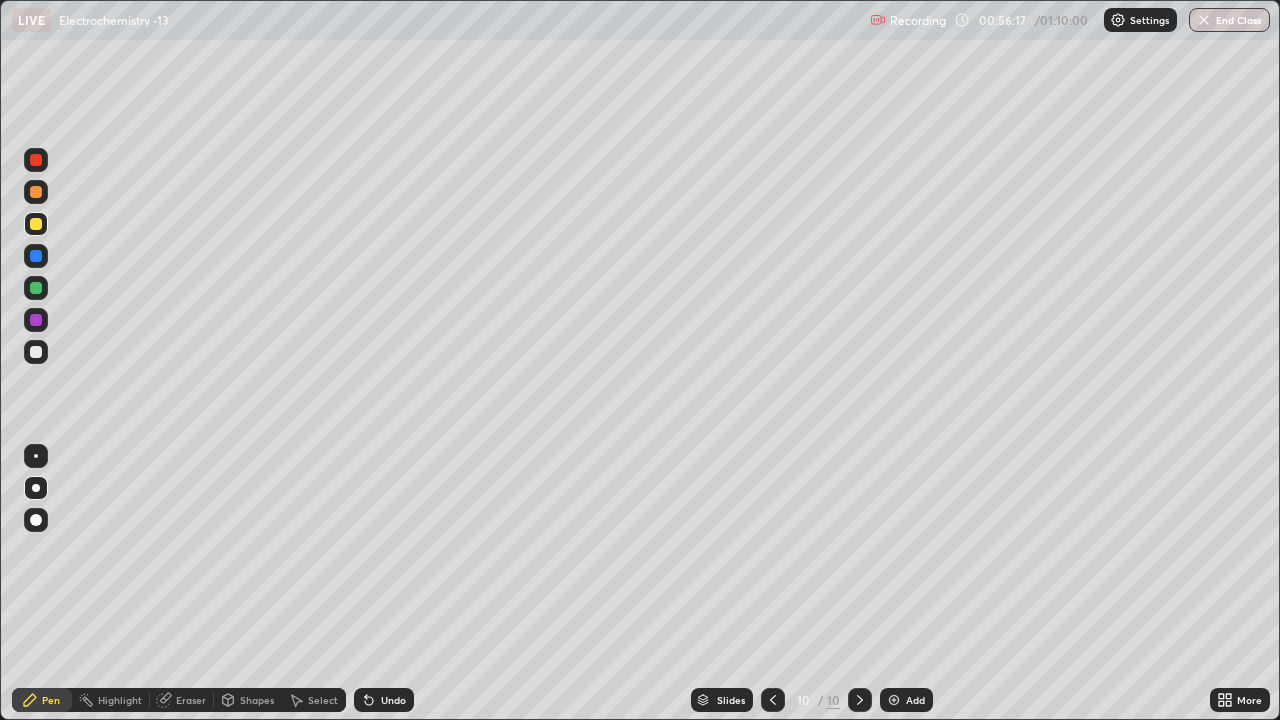 click 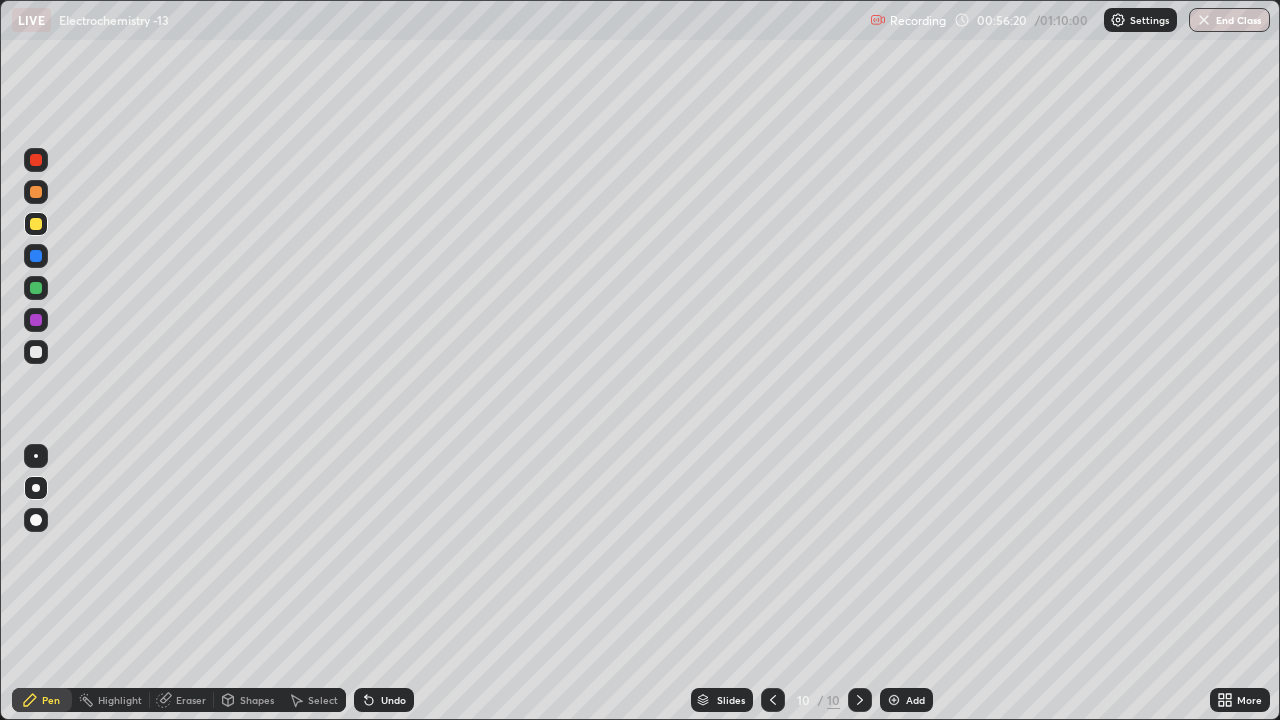 click on "Undo" at bounding box center [393, 700] 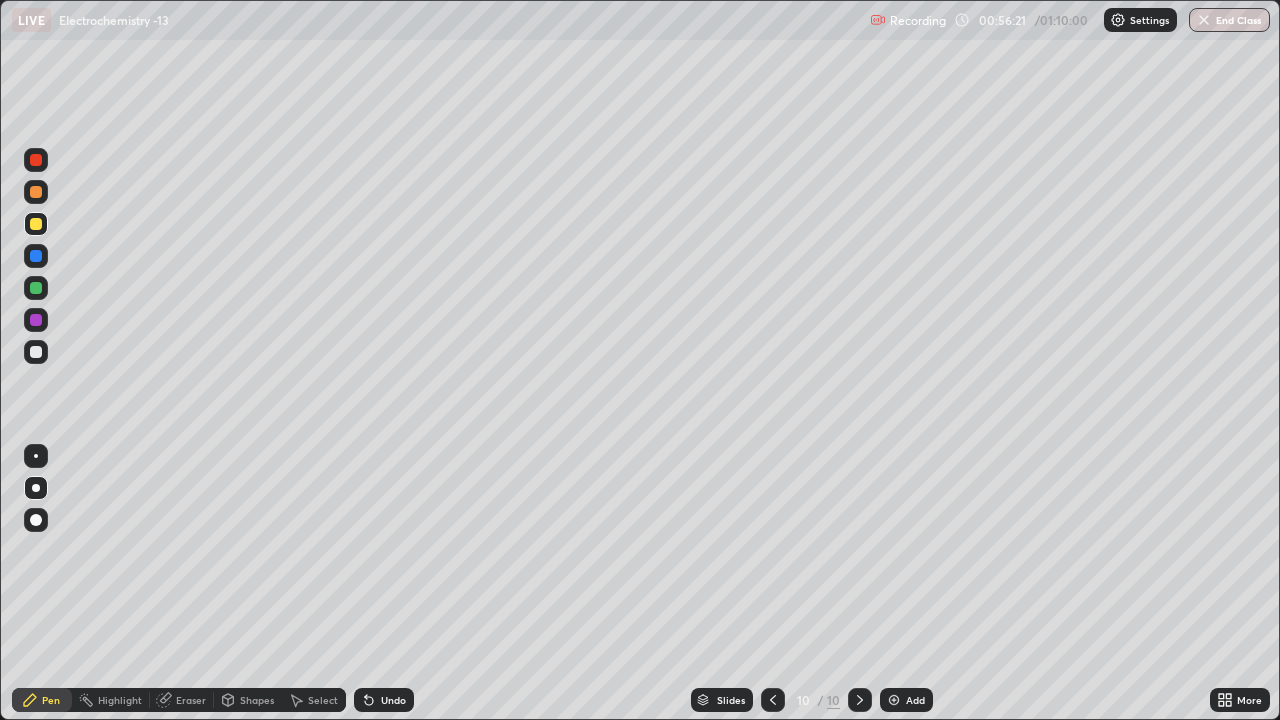 click on "Undo" at bounding box center [384, 700] 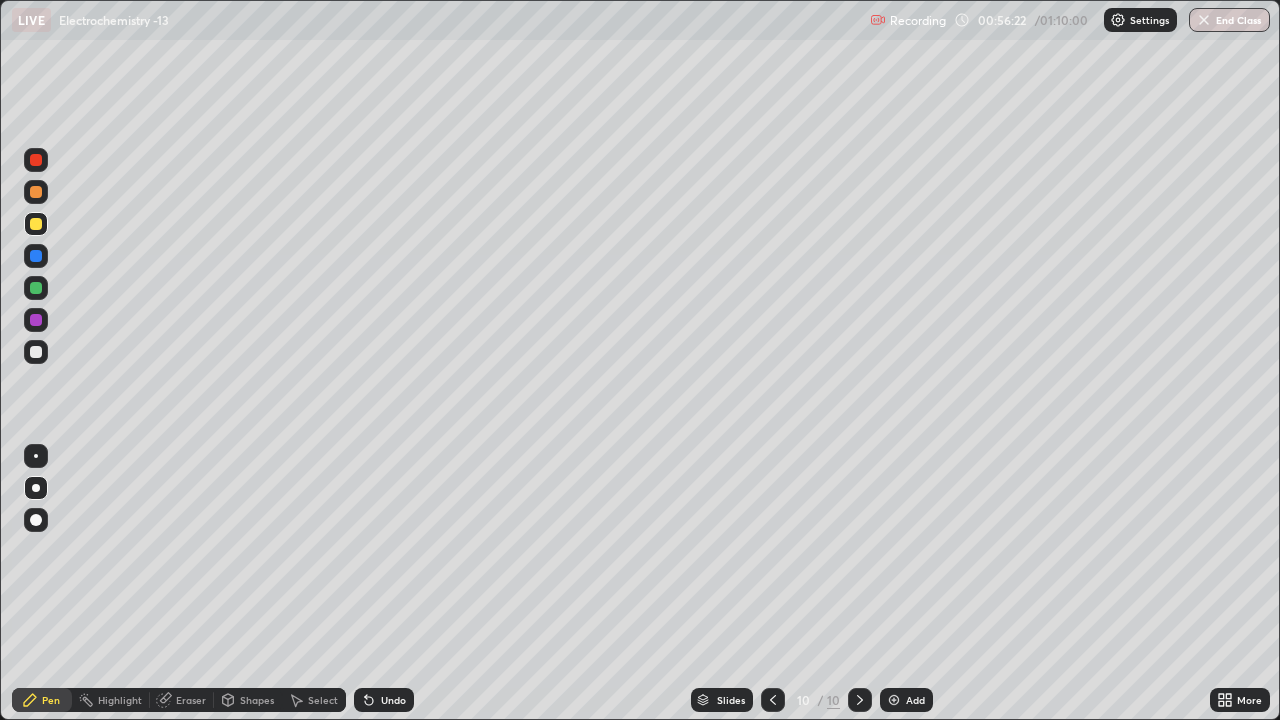click on "Undo" at bounding box center (393, 700) 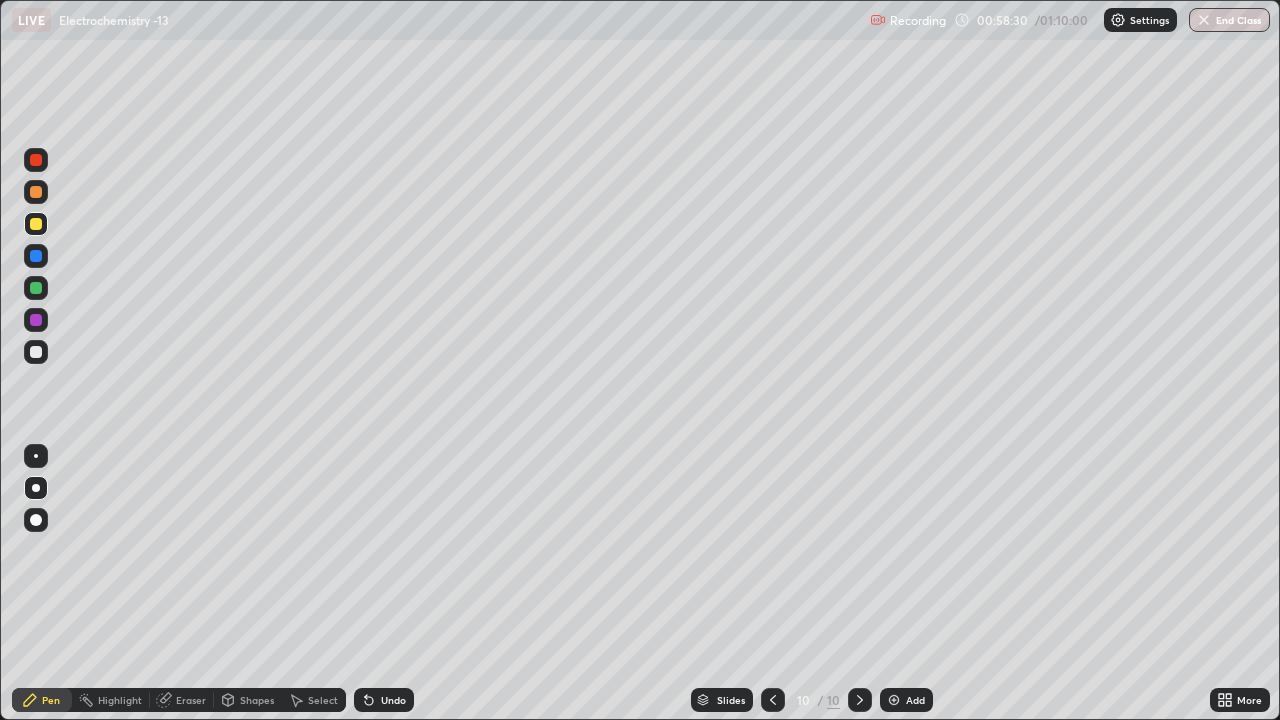 click on "Eraser" at bounding box center [191, 700] 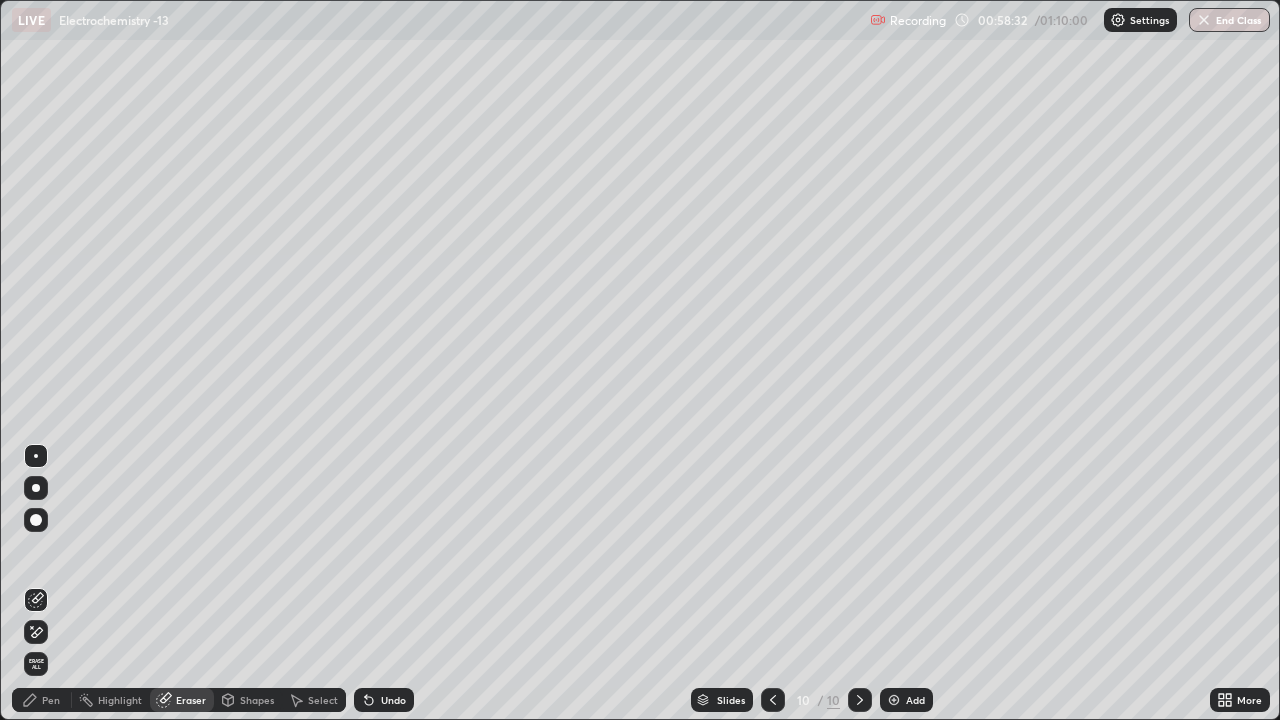 click 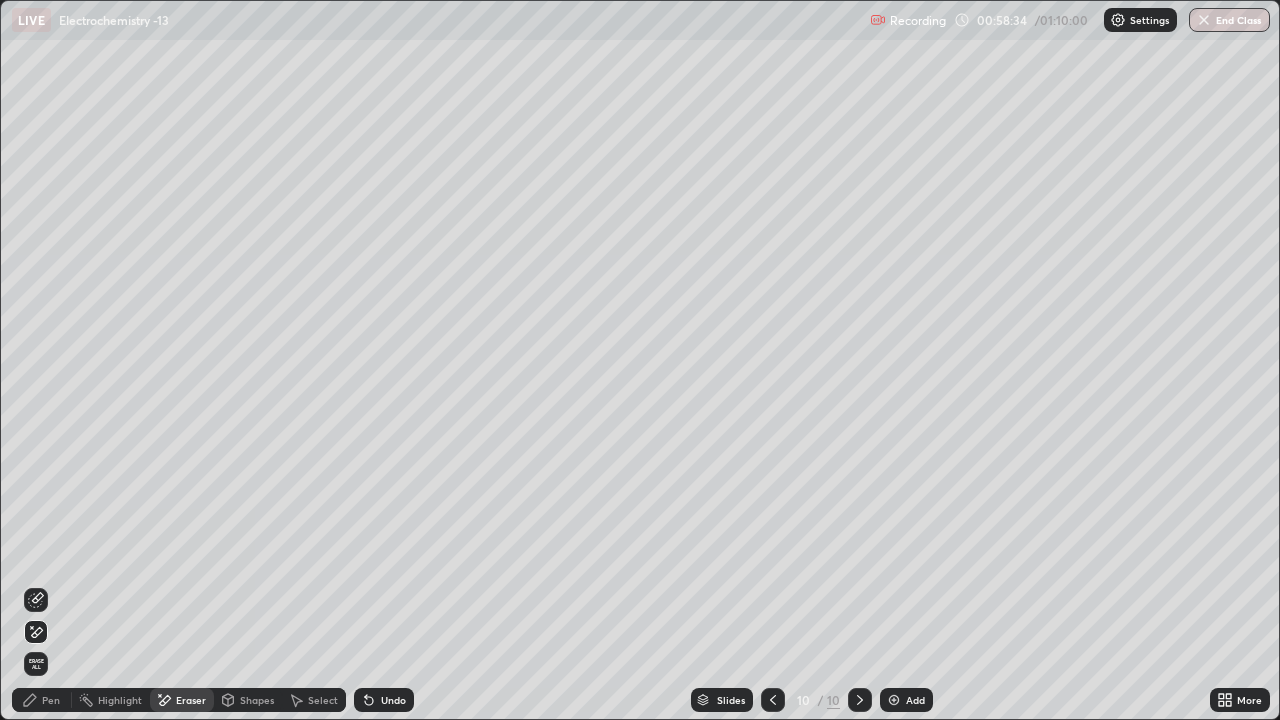 click on "Pen" at bounding box center (42, 700) 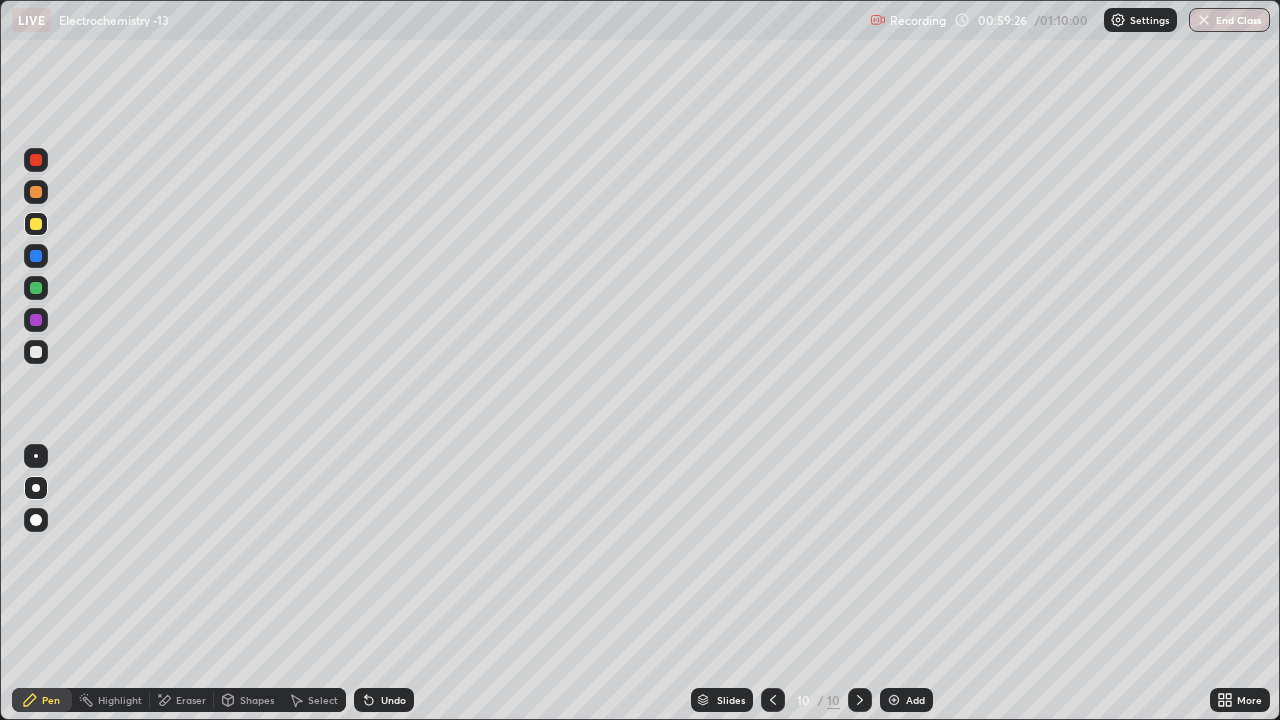 click 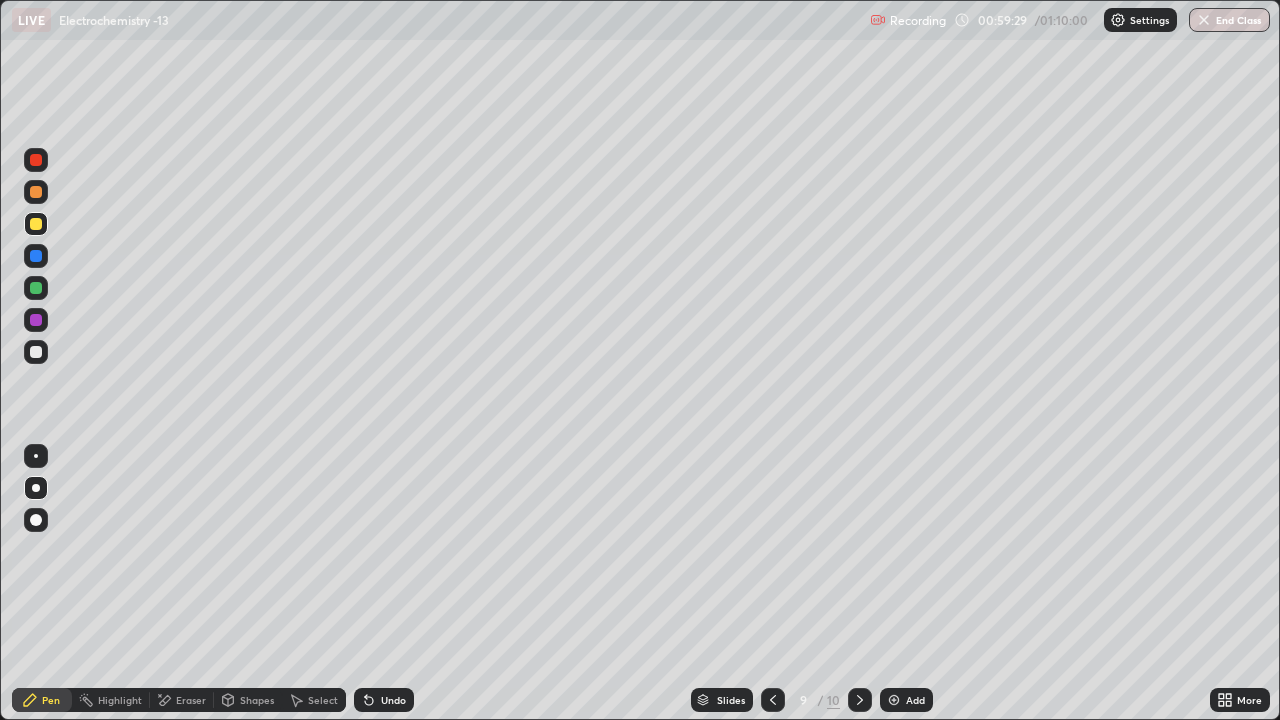click at bounding box center [36, 288] 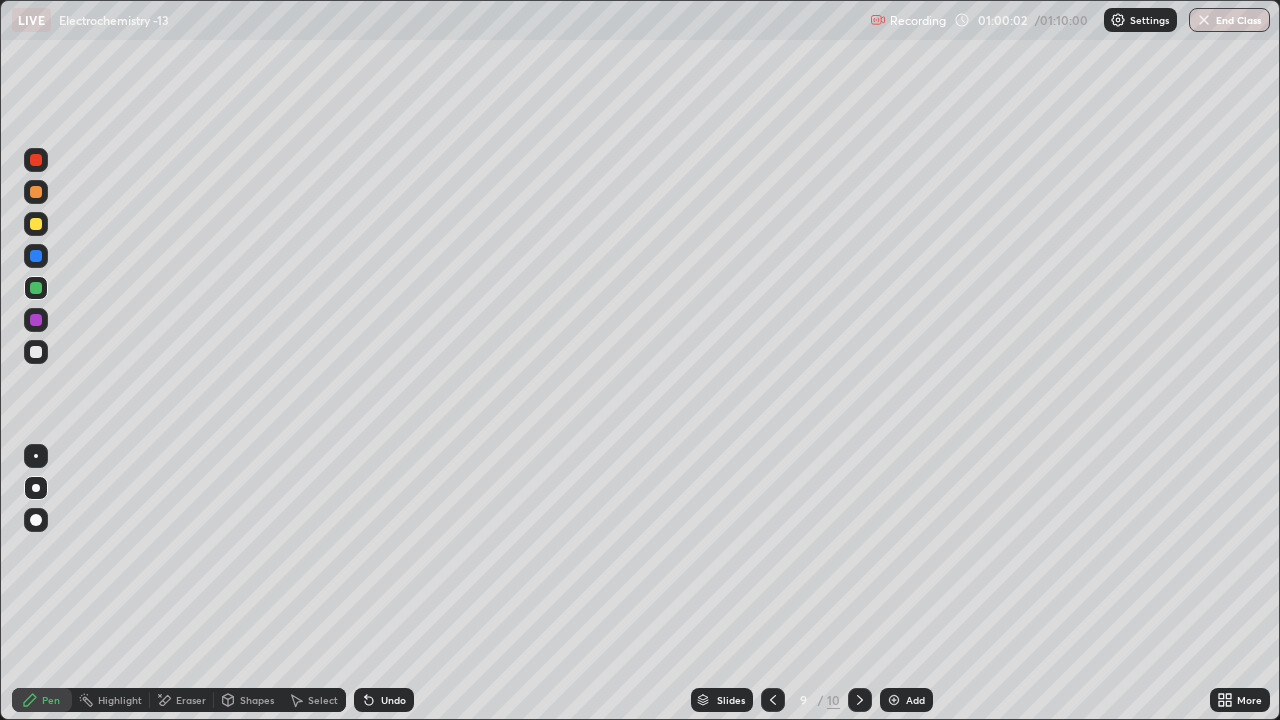 click at bounding box center (36, 192) 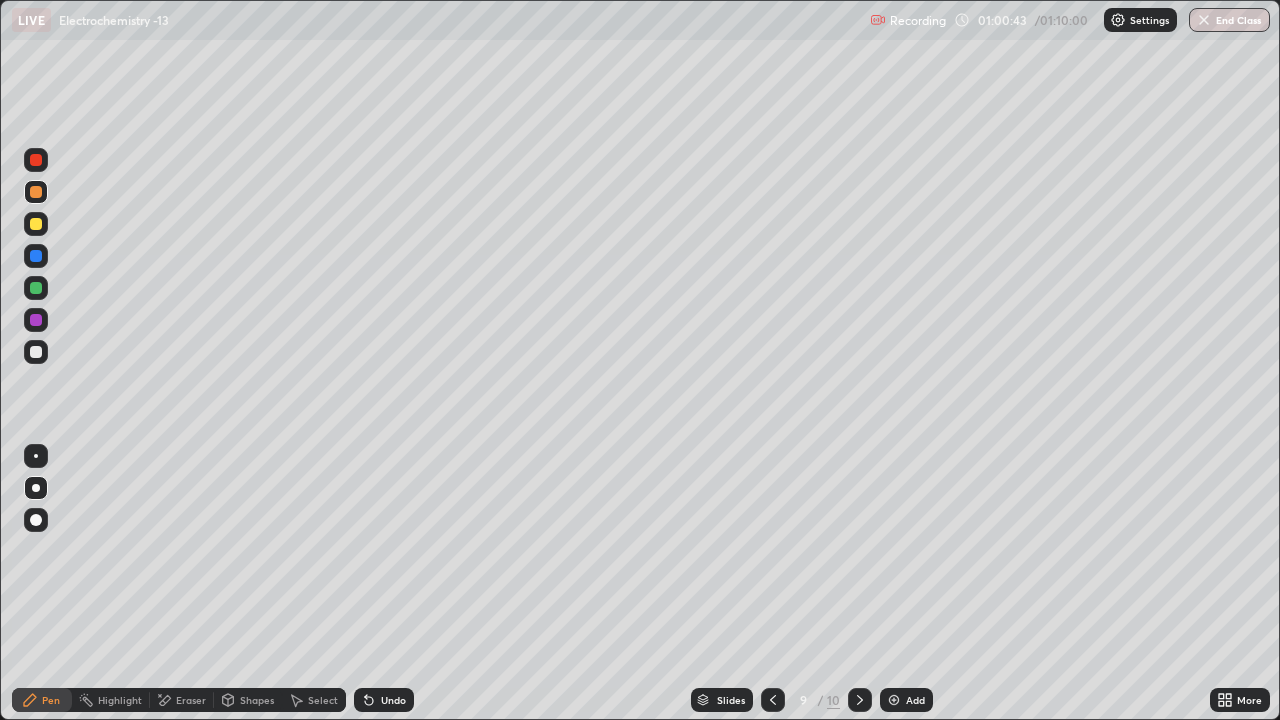 click 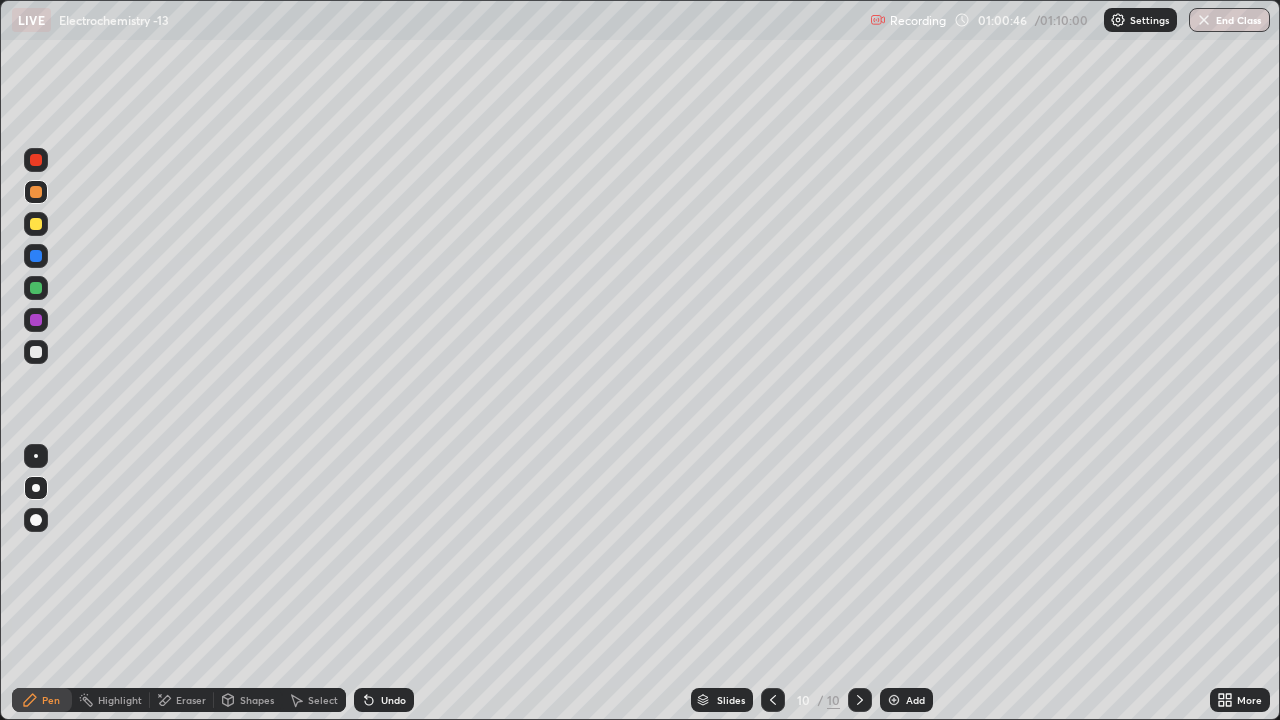 click 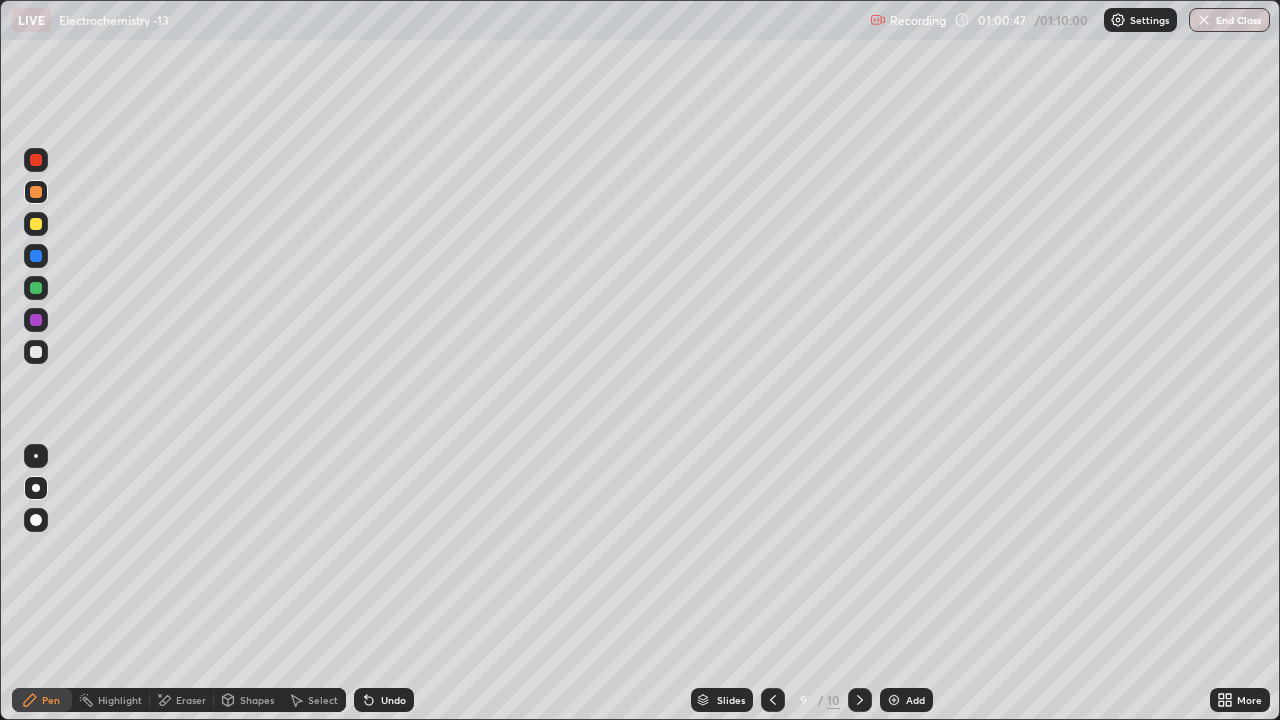 click at bounding box center [894, 700] 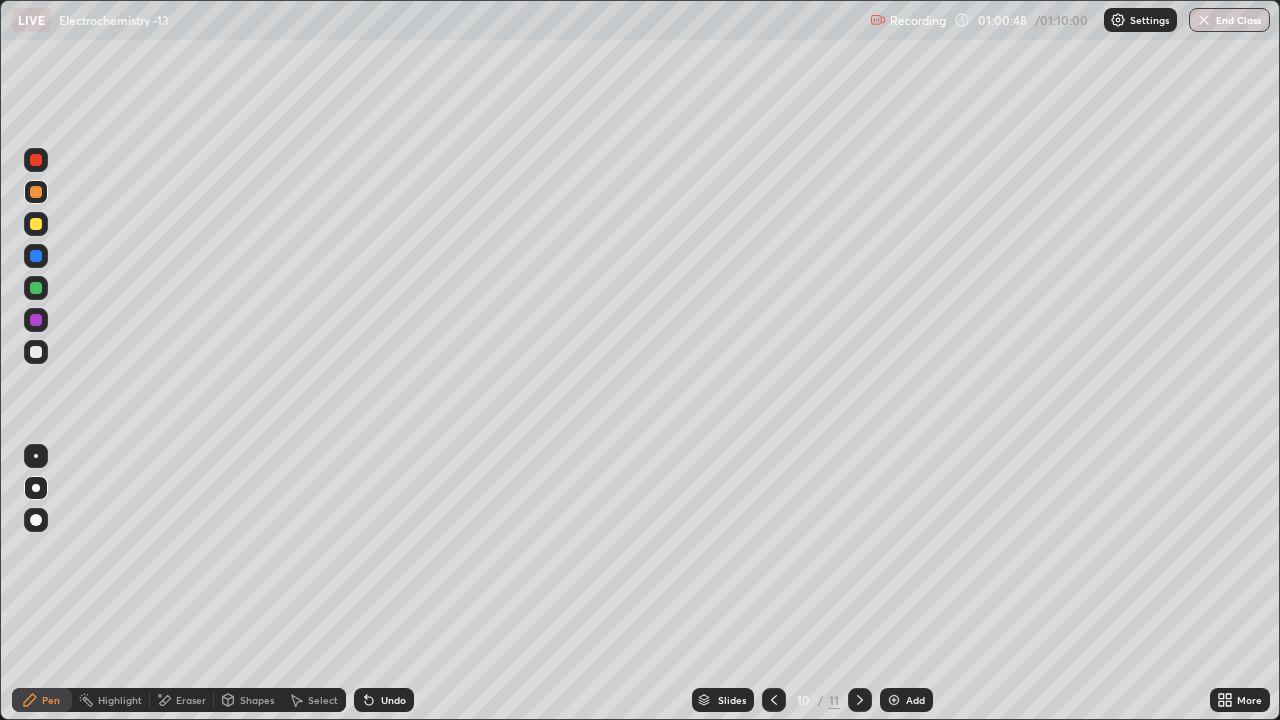 click 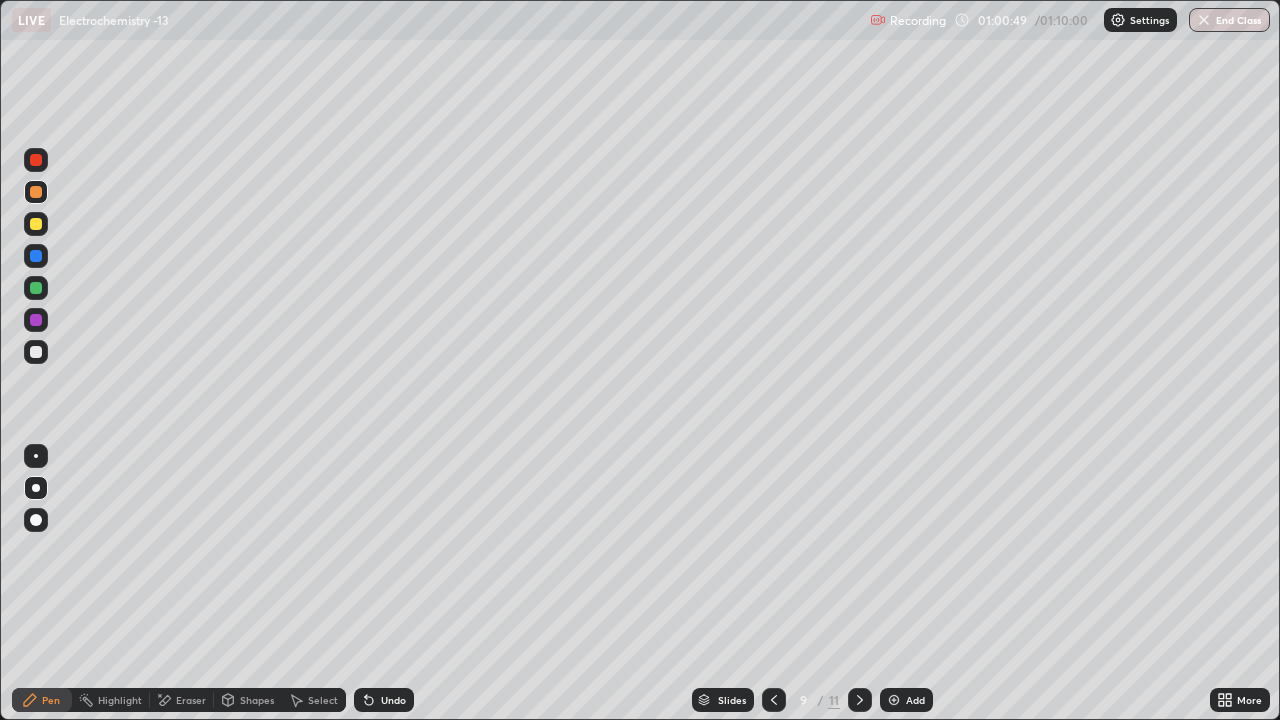 click 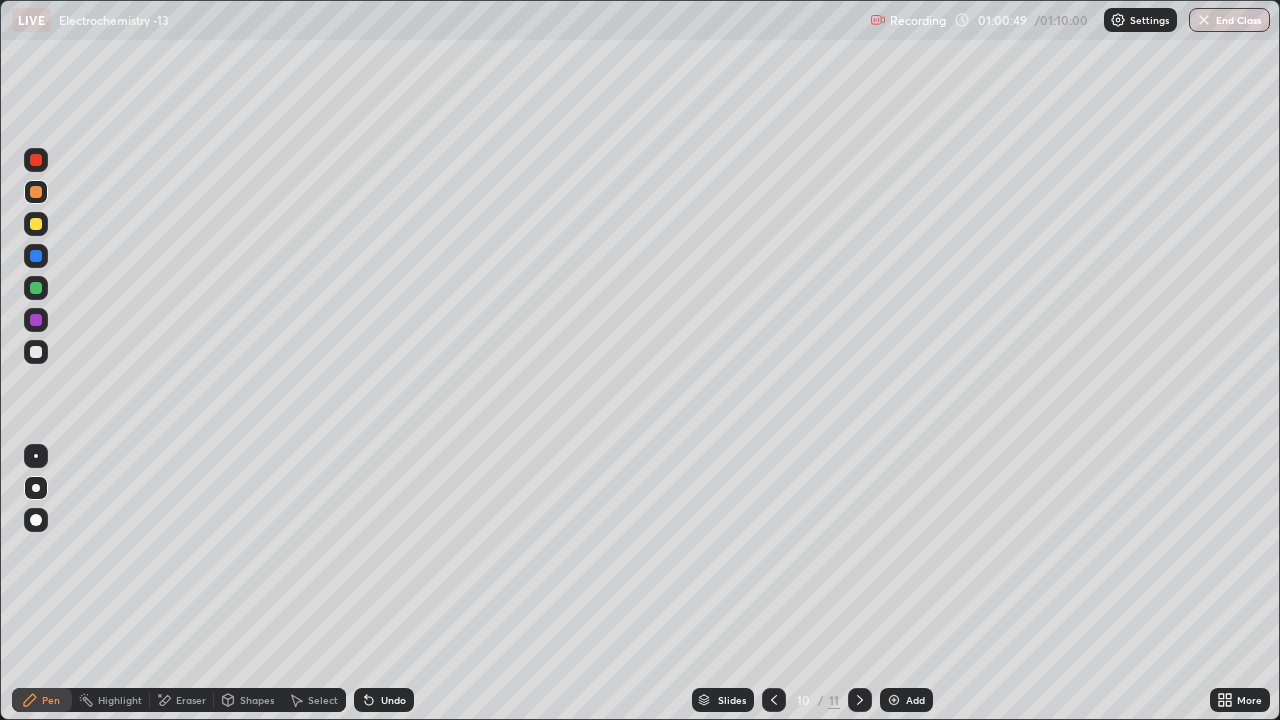 click 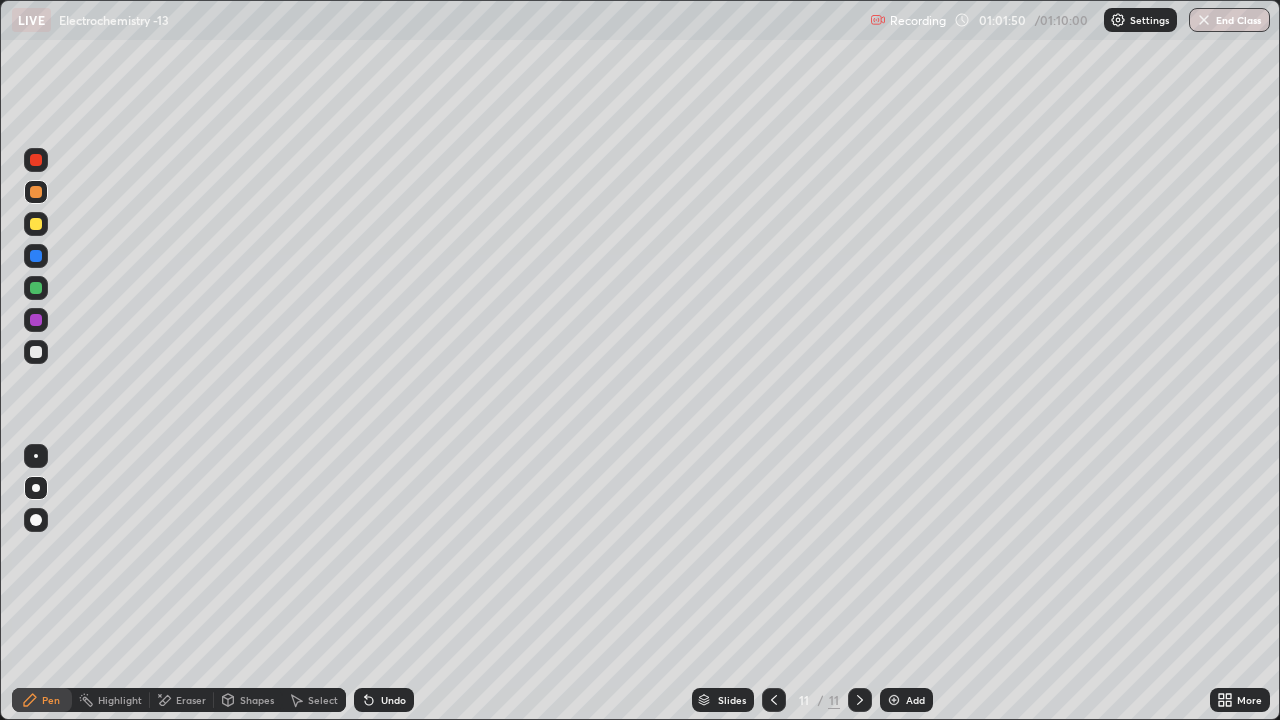 click at bounding box center [36, 352] 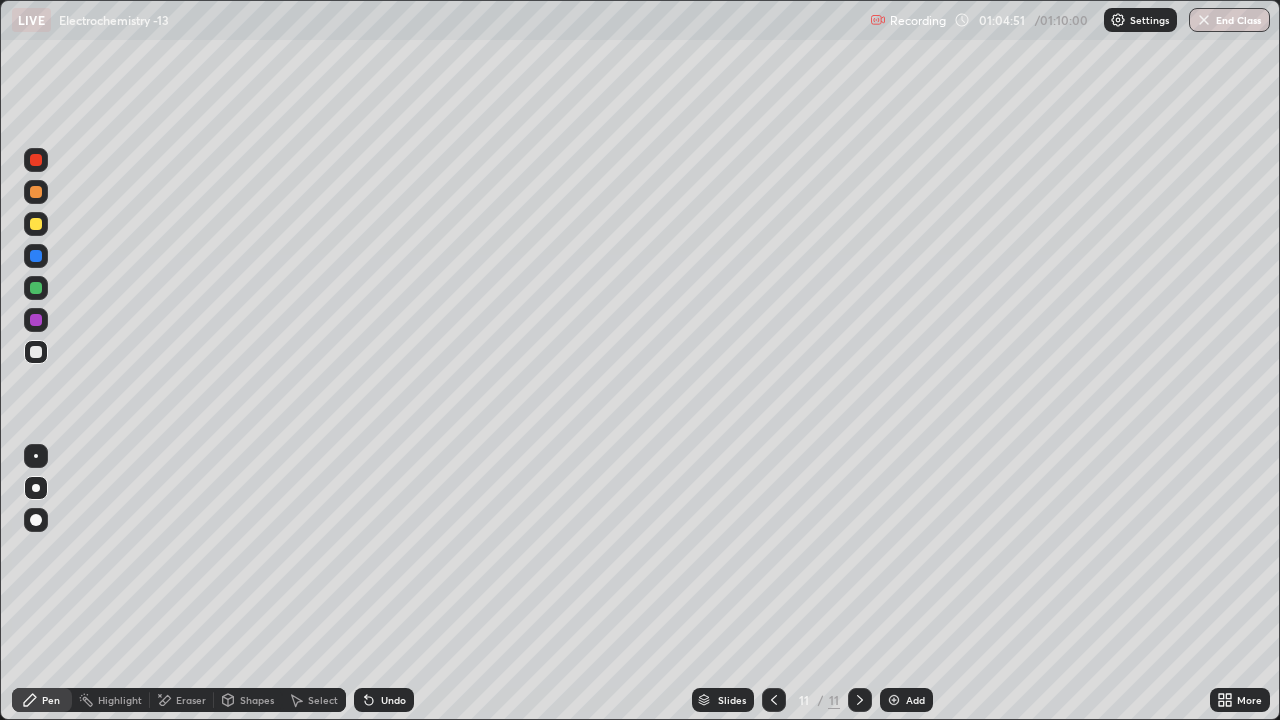 click on "Undo" at bounding box center [393, 700] 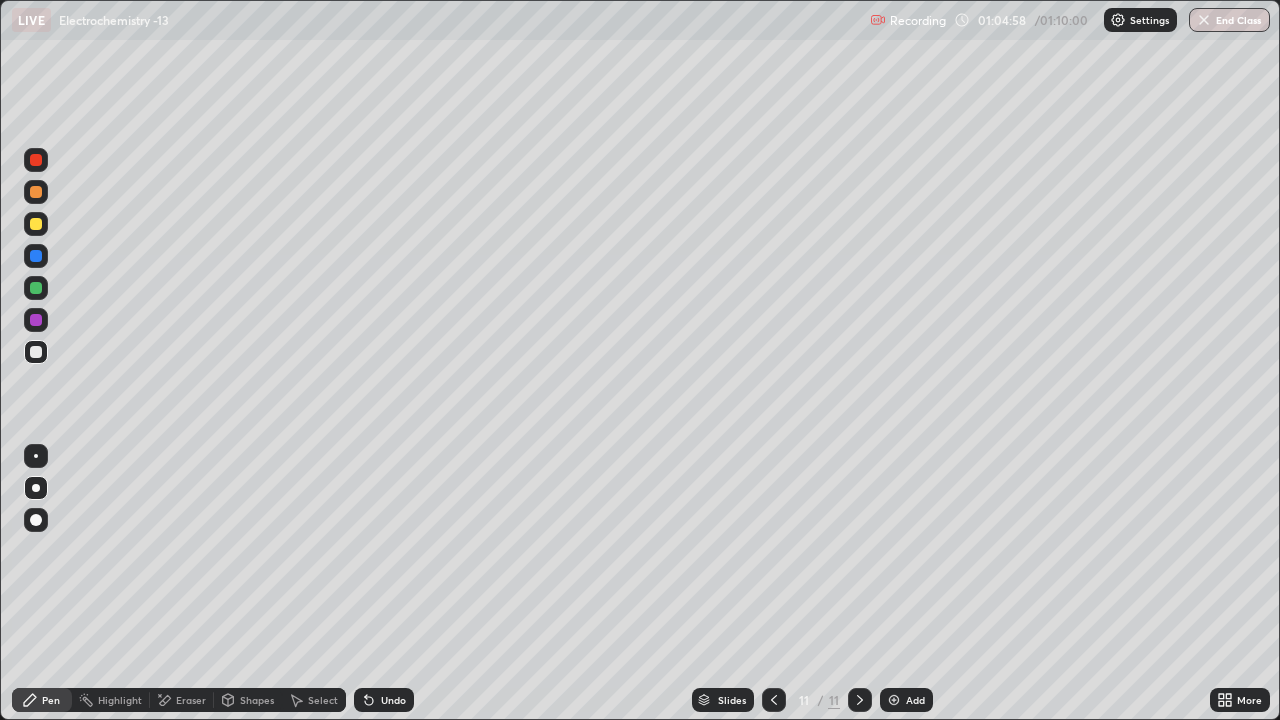 click 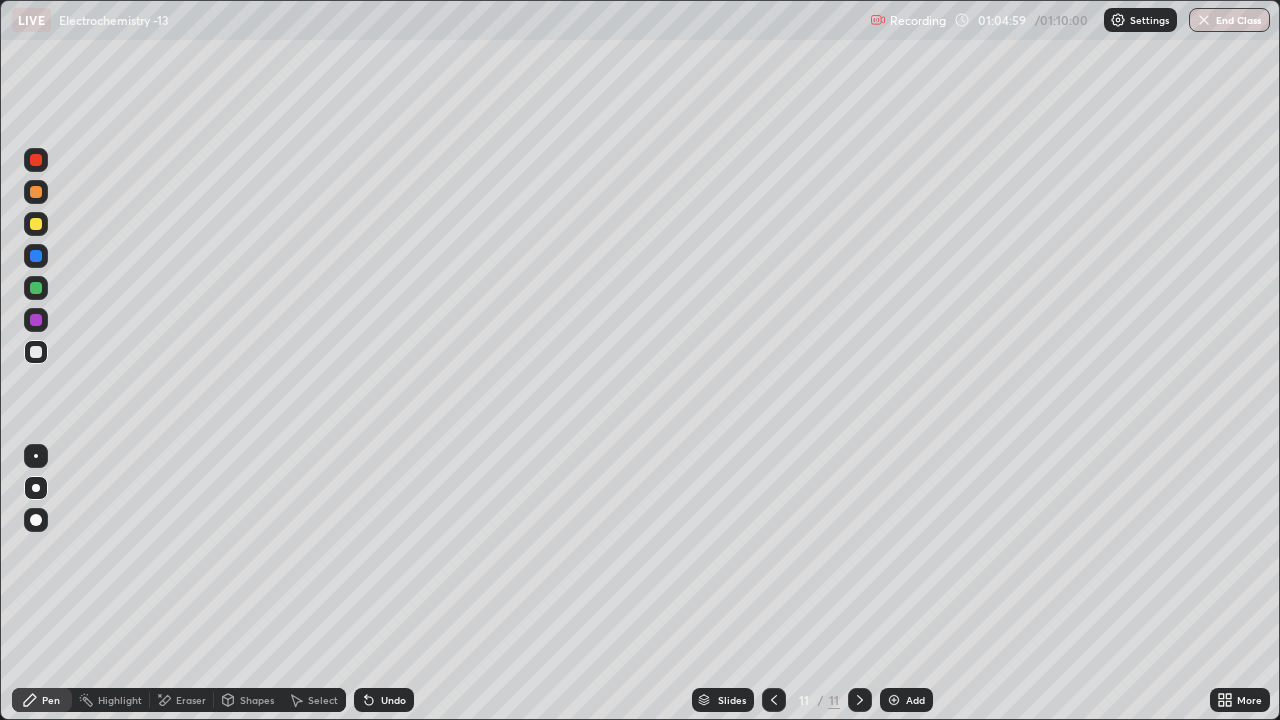 click 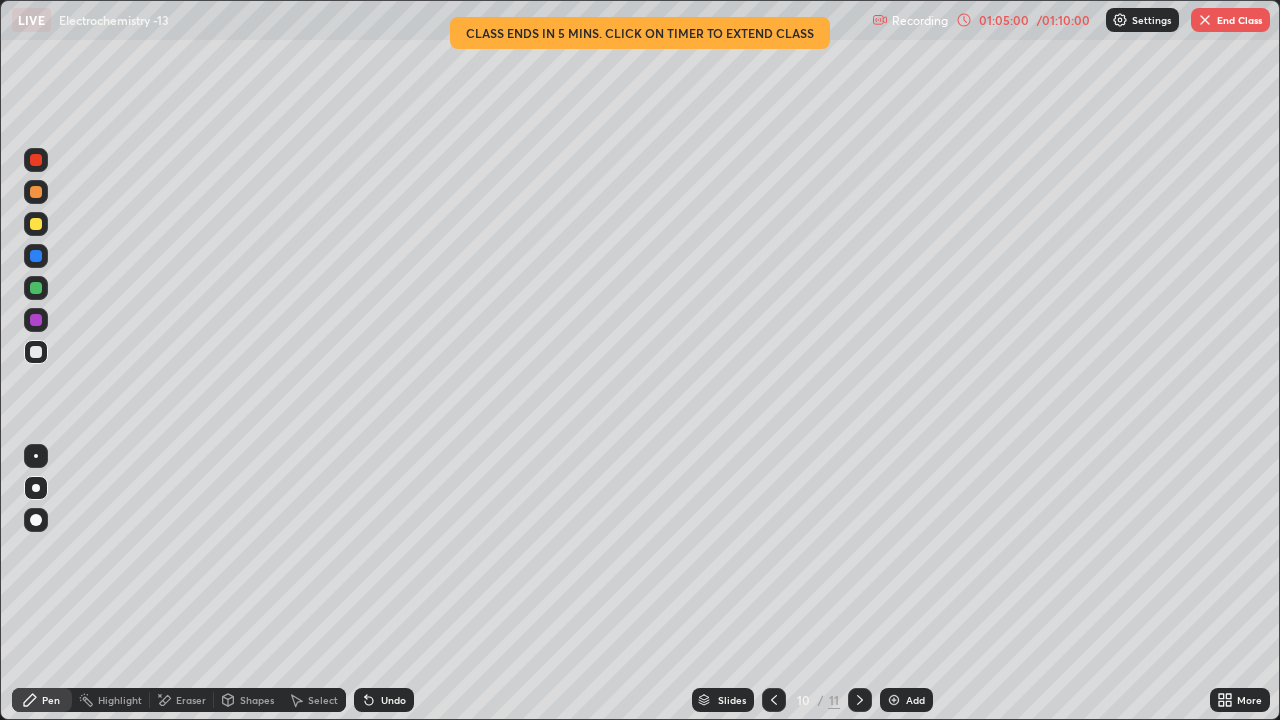 click 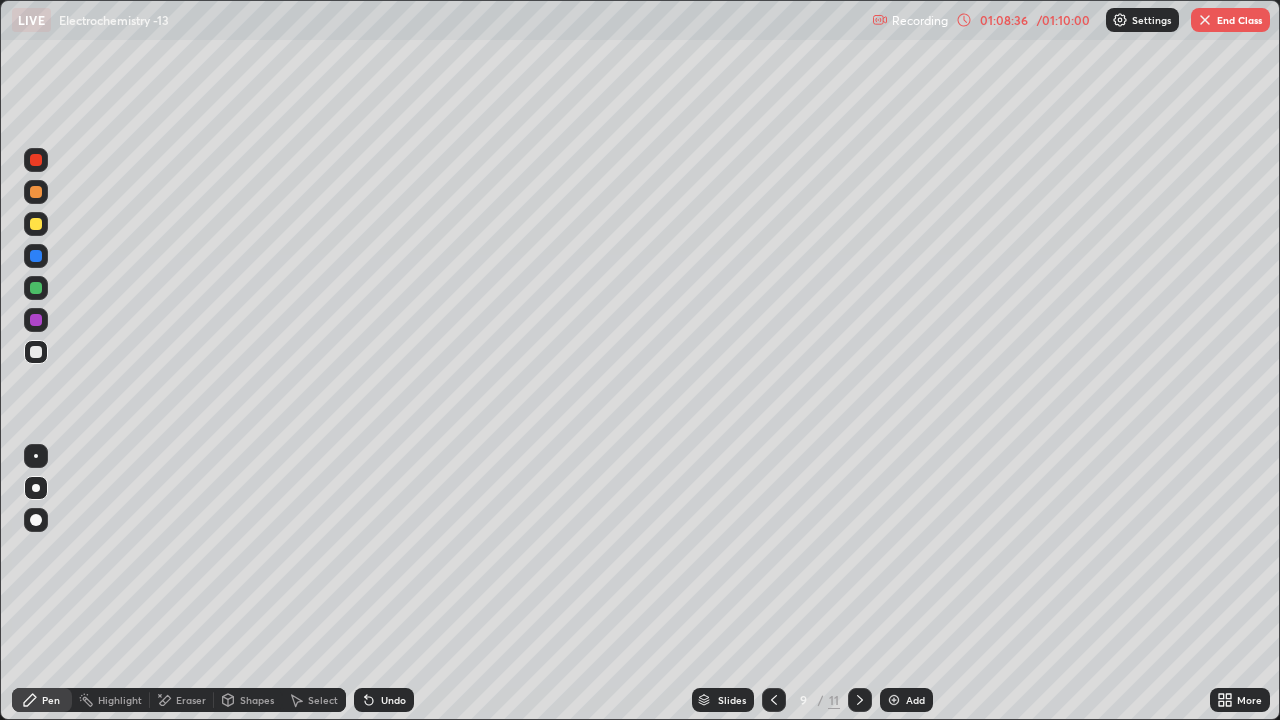 click 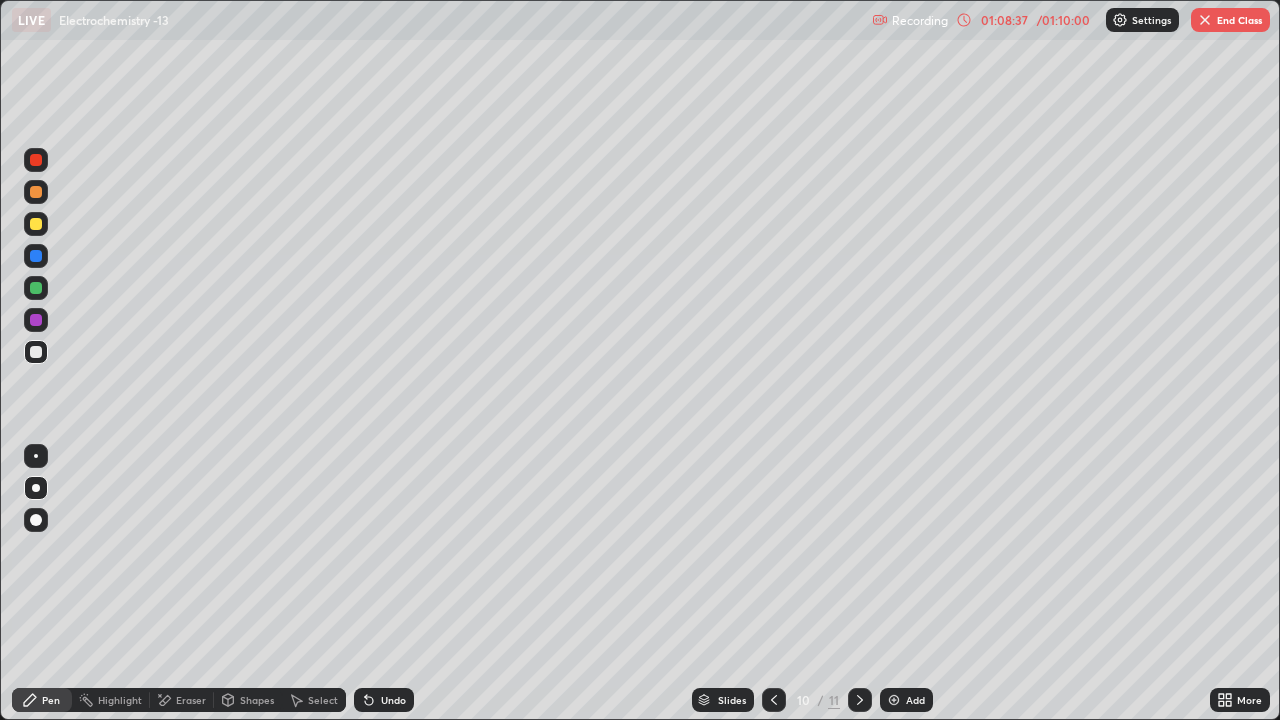 click at bounding box center (860, 700) 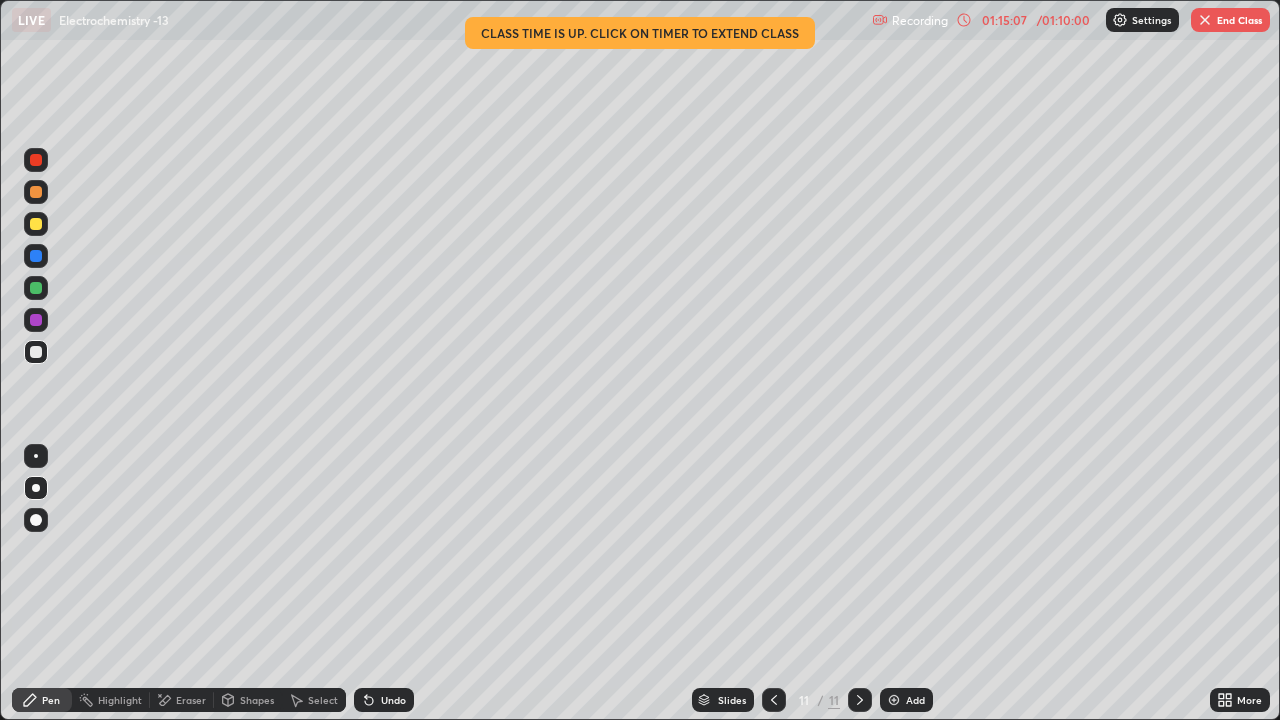 click on "End Class" at bounding box center (1230, 20) 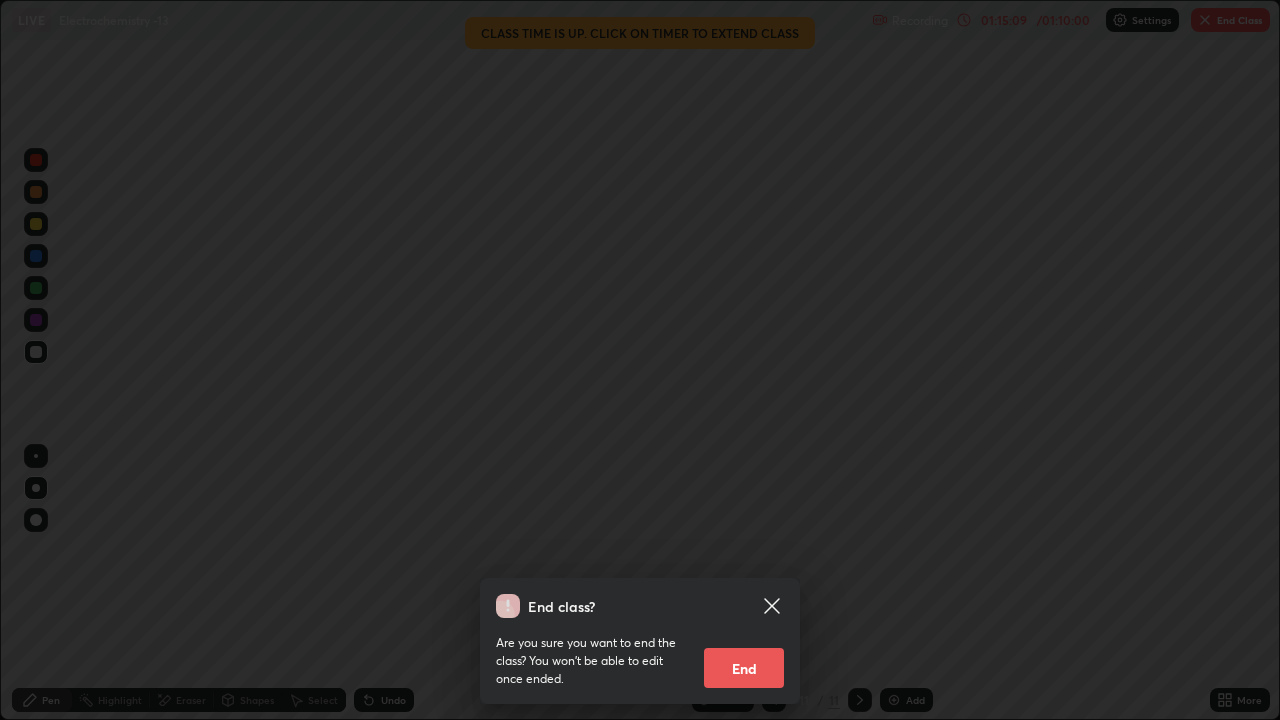 click on "End" at bounding box center (744, 668) 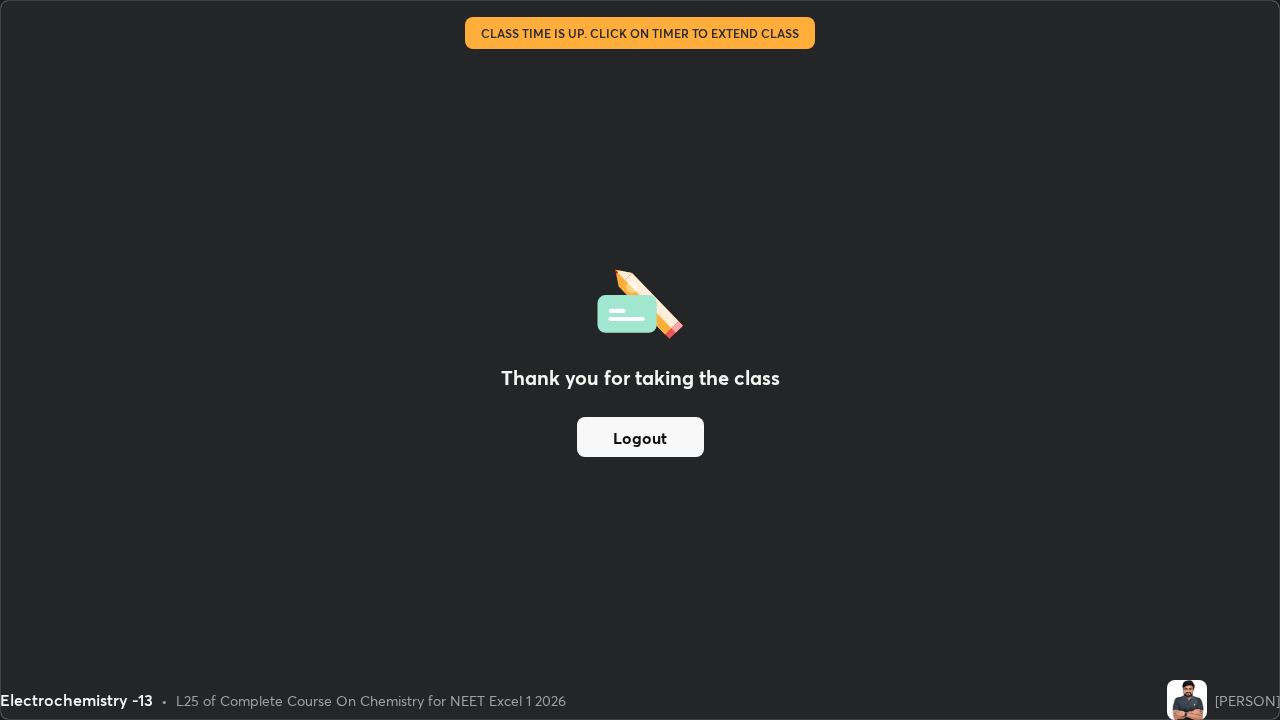click on "Logout" at bounding box center [640, 437] 